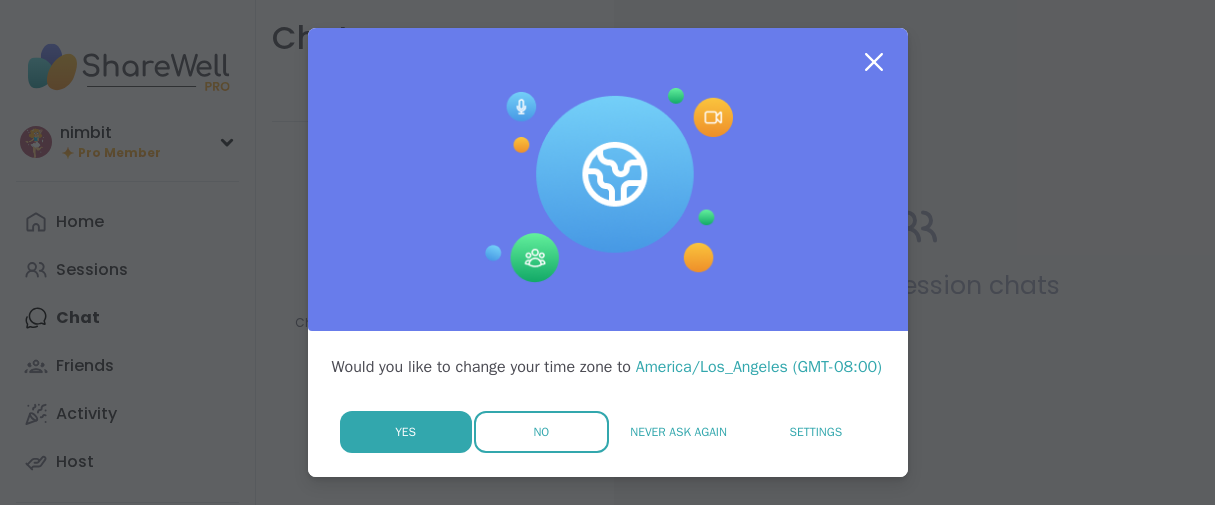 scroll, scrollTop: 0, scrollLeft: 0, axis: both 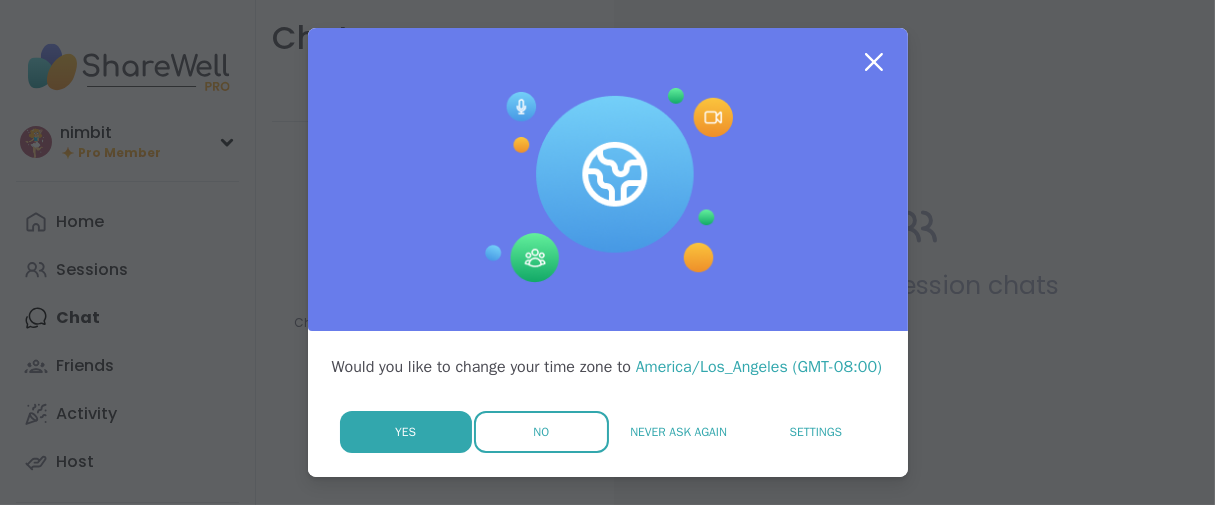 click on "No" at bounding box center (541, 432) 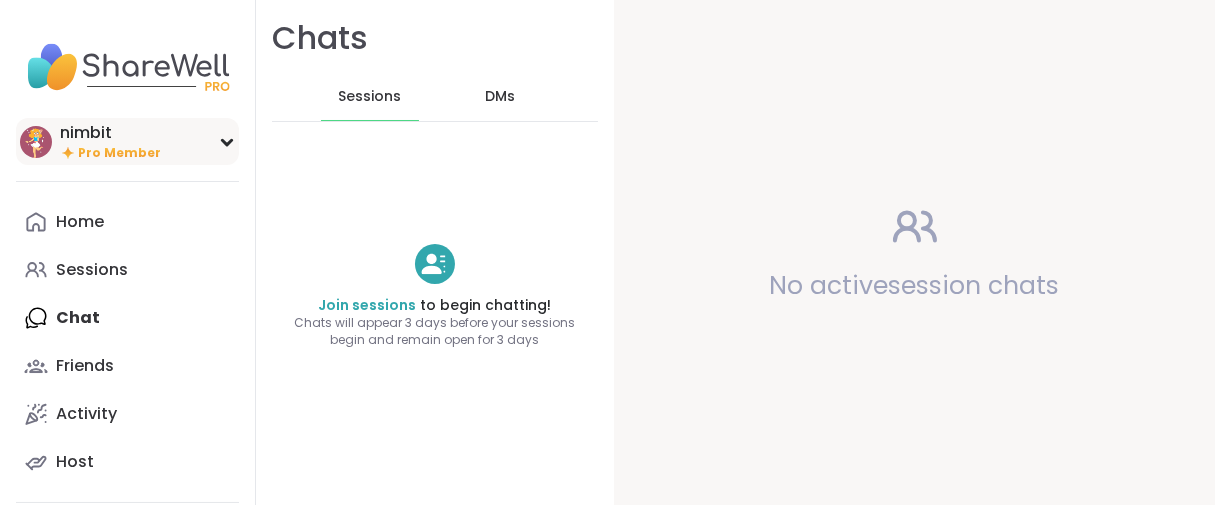 click on "nimbit" at bounding box center [110, 133] 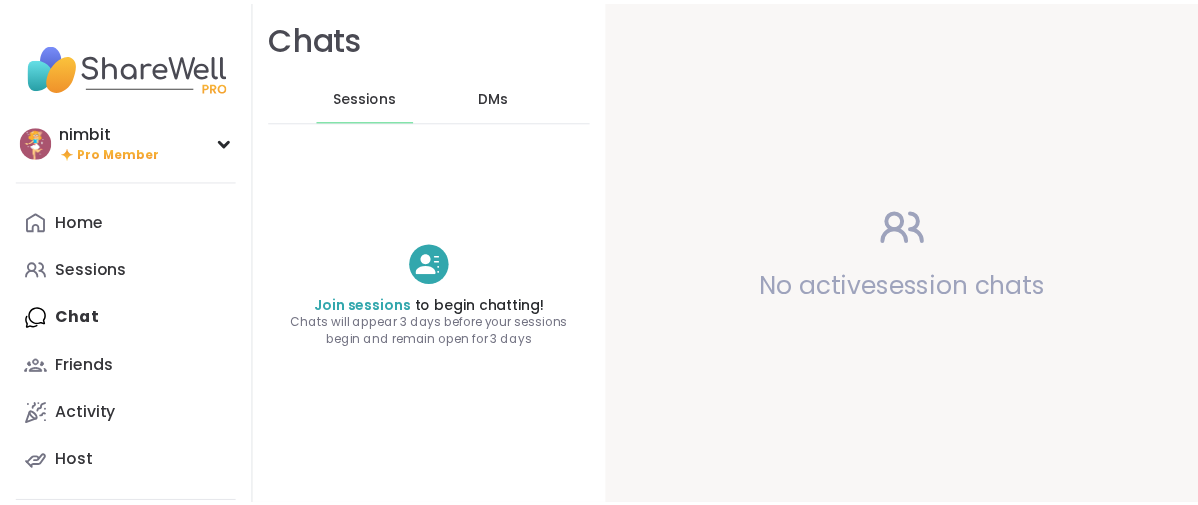 scroll, scrollTop: 0, scrollLeft: 0, axis: both 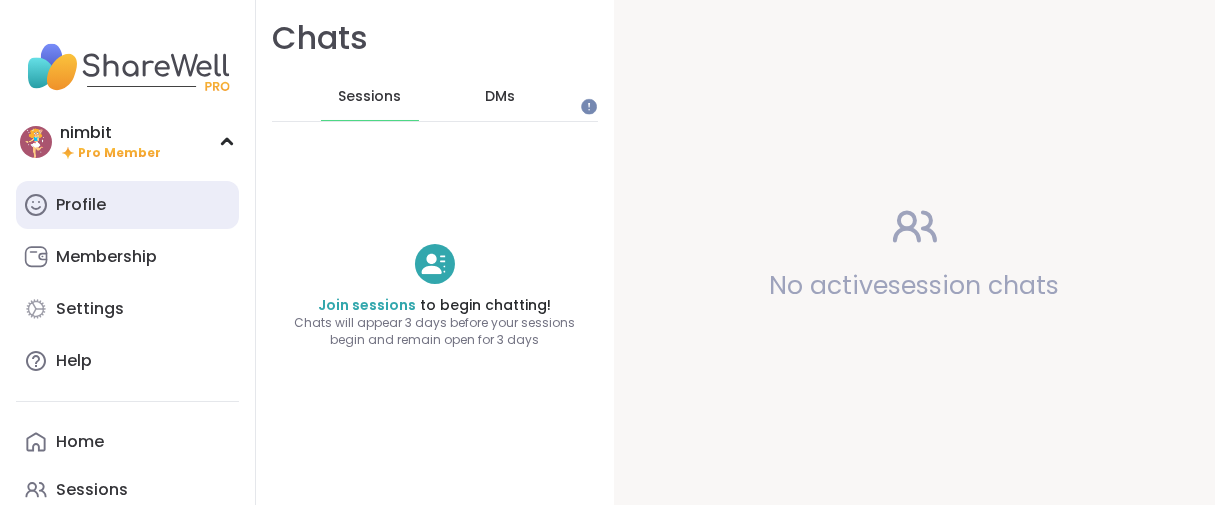 click on "Profile" at bounding box center [81, 205] 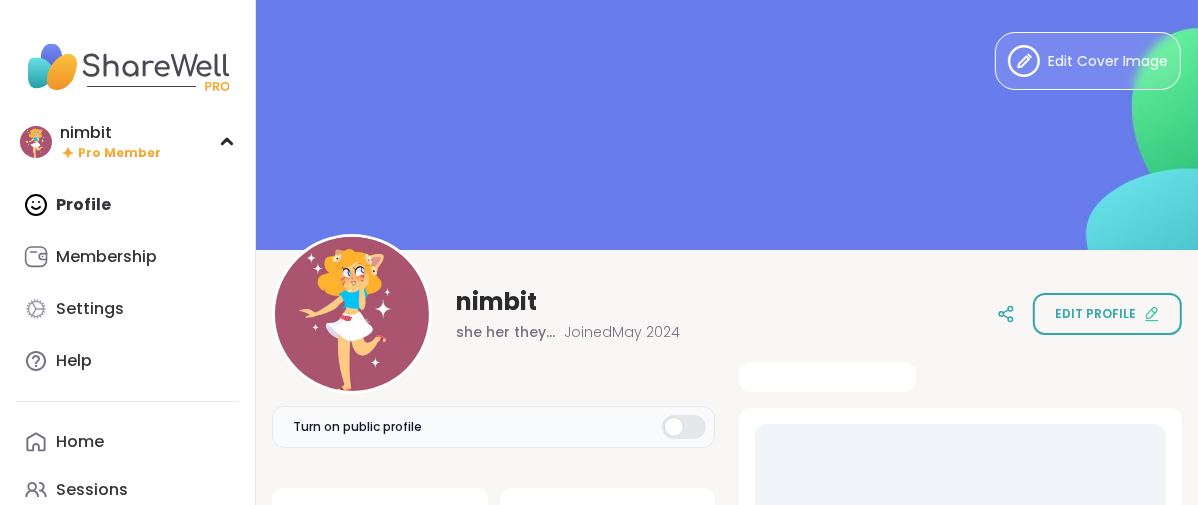 scroll, scrollTop: 0, scrollLeft: 0, axis: both 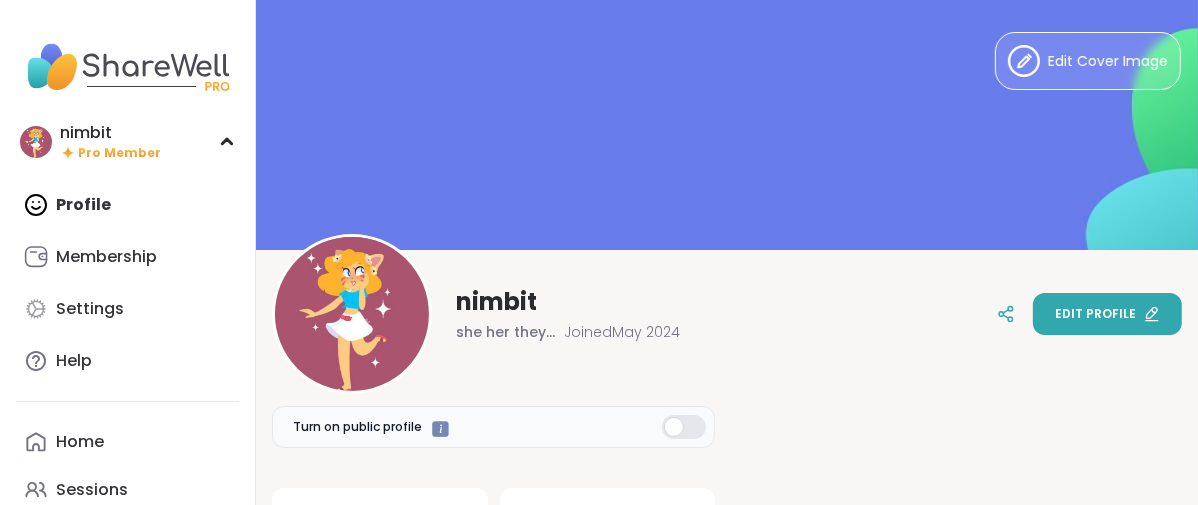 click on "Edit profile" at bounding box center [1095, 314] 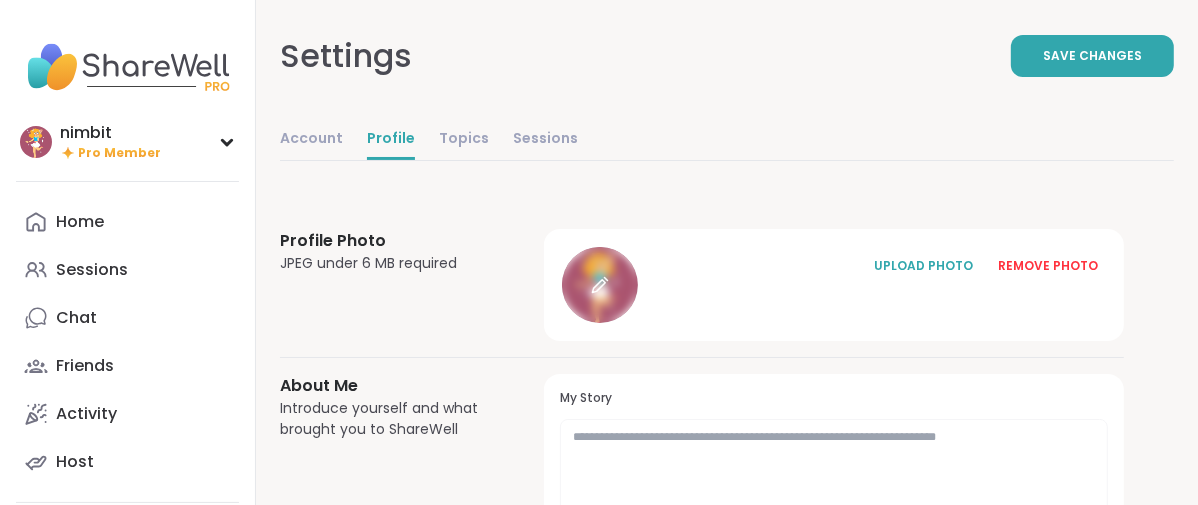 click at bounding box center [600, 285] 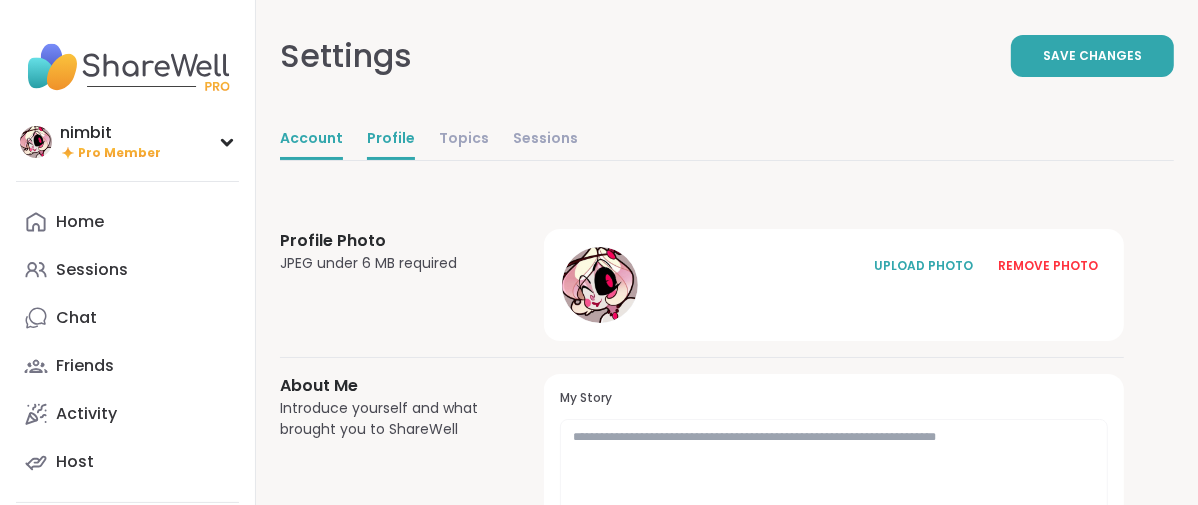 click on "Account" at bounding box center [311, 140] 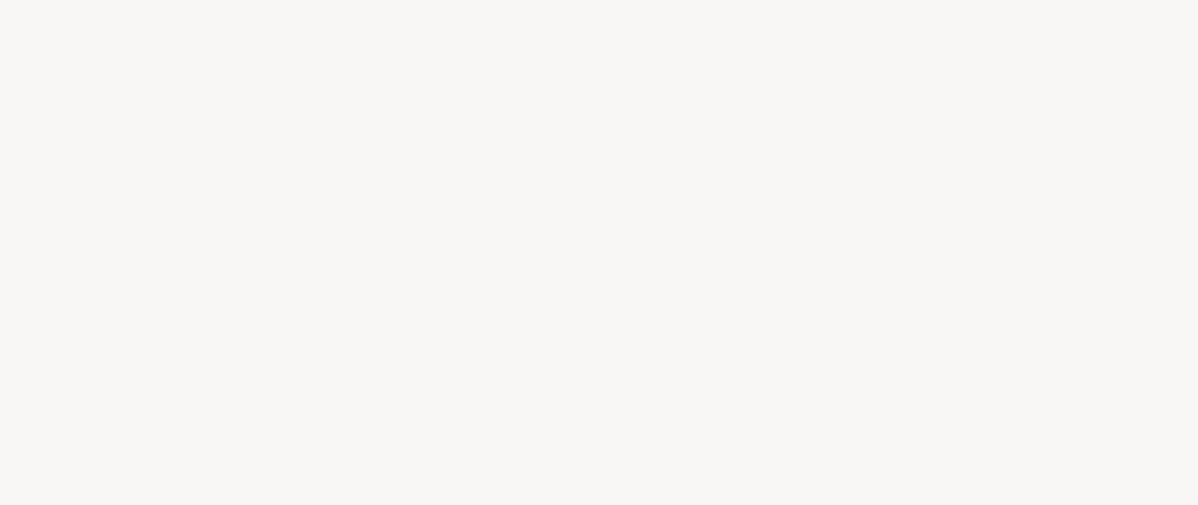 select on "**" 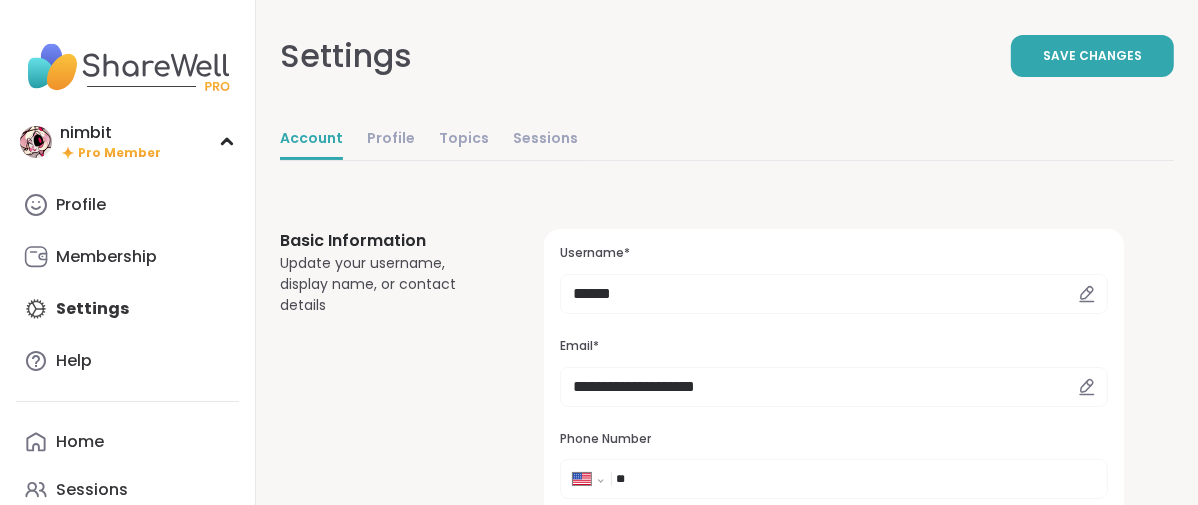 scroll, scrollTop: 0, scrollLeft: 0, axis: both 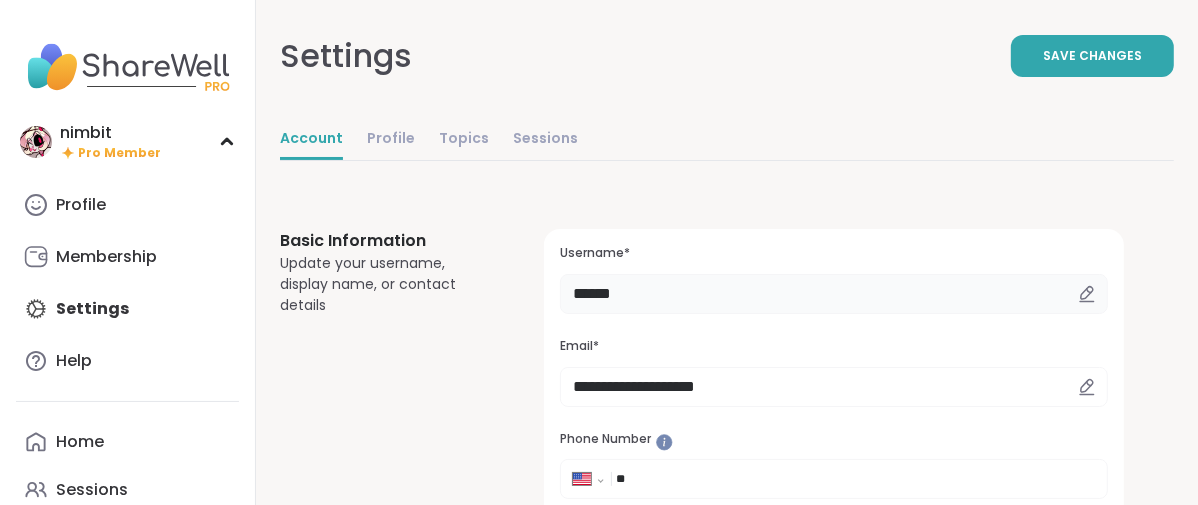 click on "******" at bounding box center [834, 294] 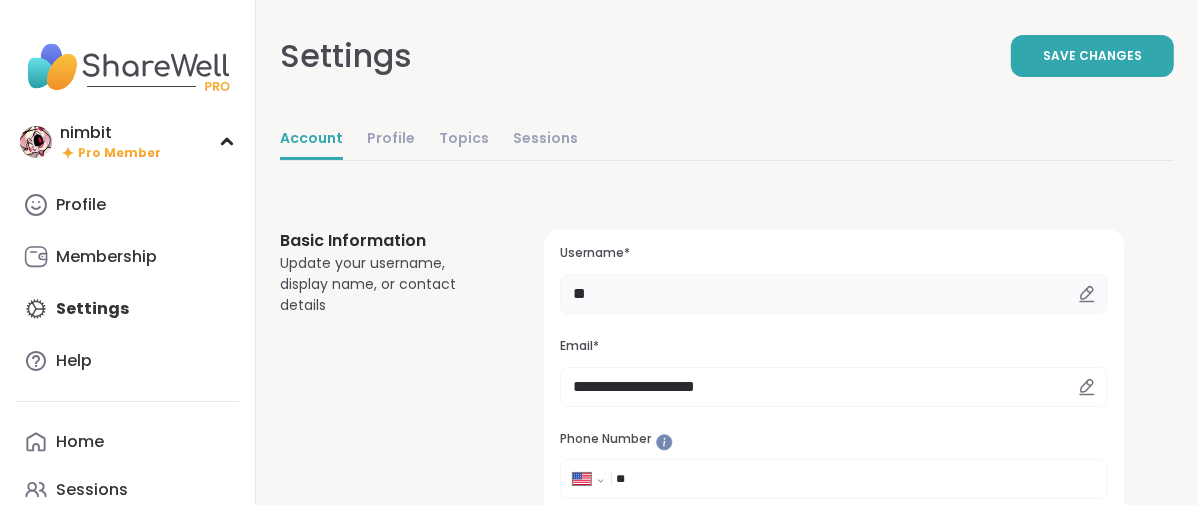 type on "*" 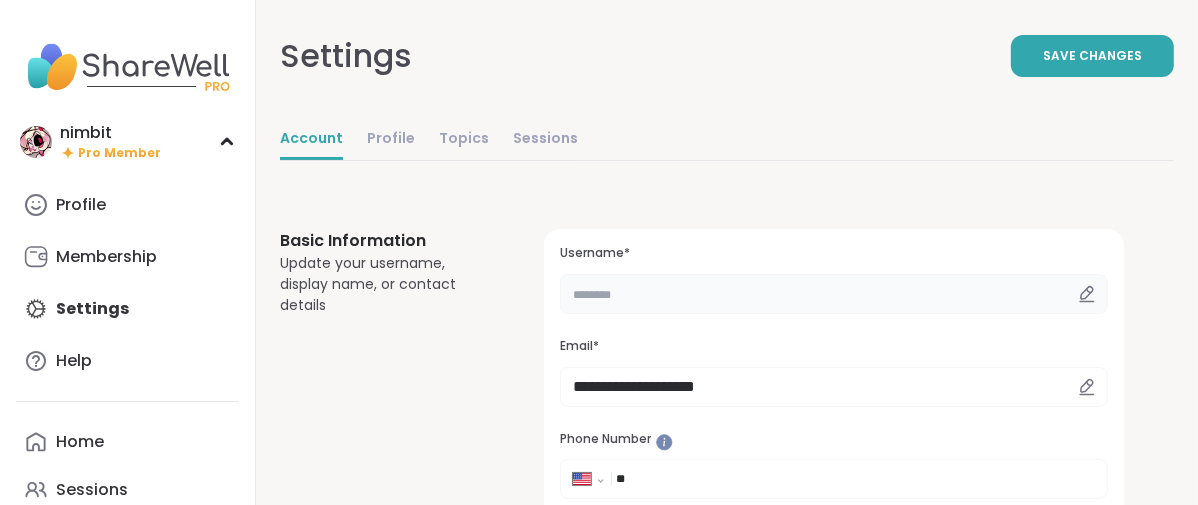 type on "*" 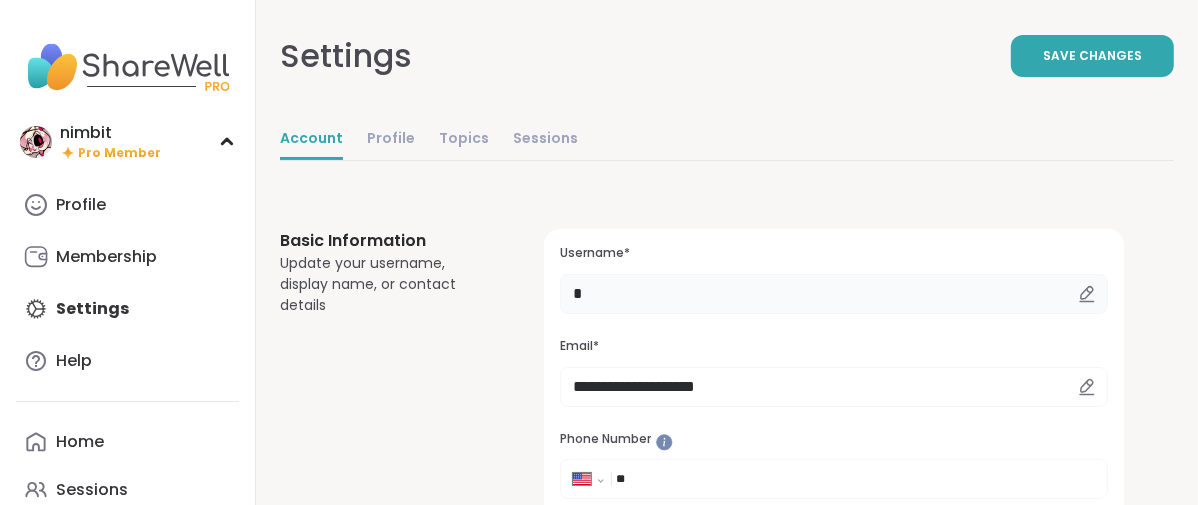 type on "*******" 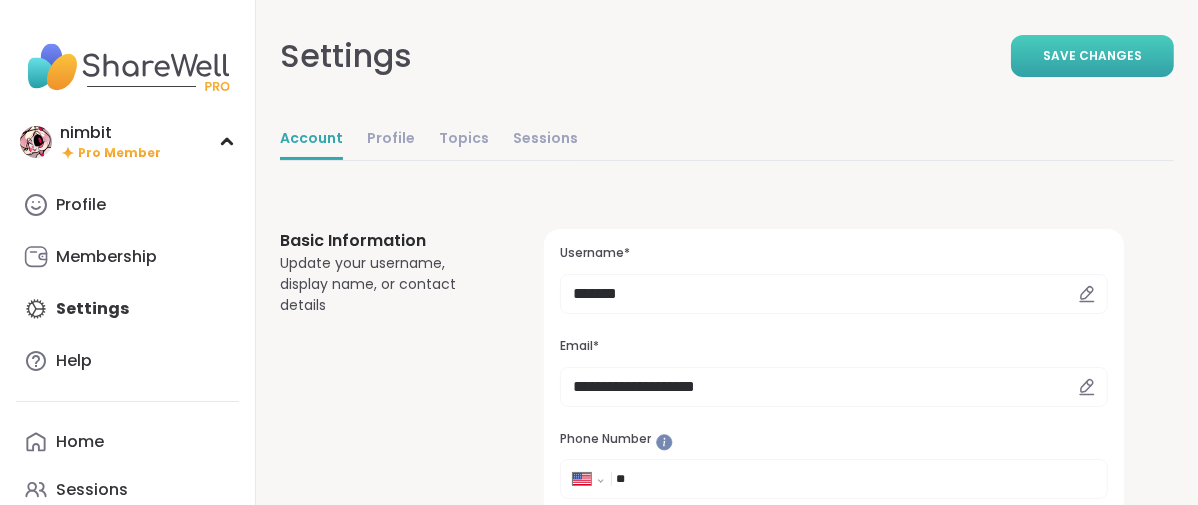 click on "Save Changes" at bounding box center [1092, 56] 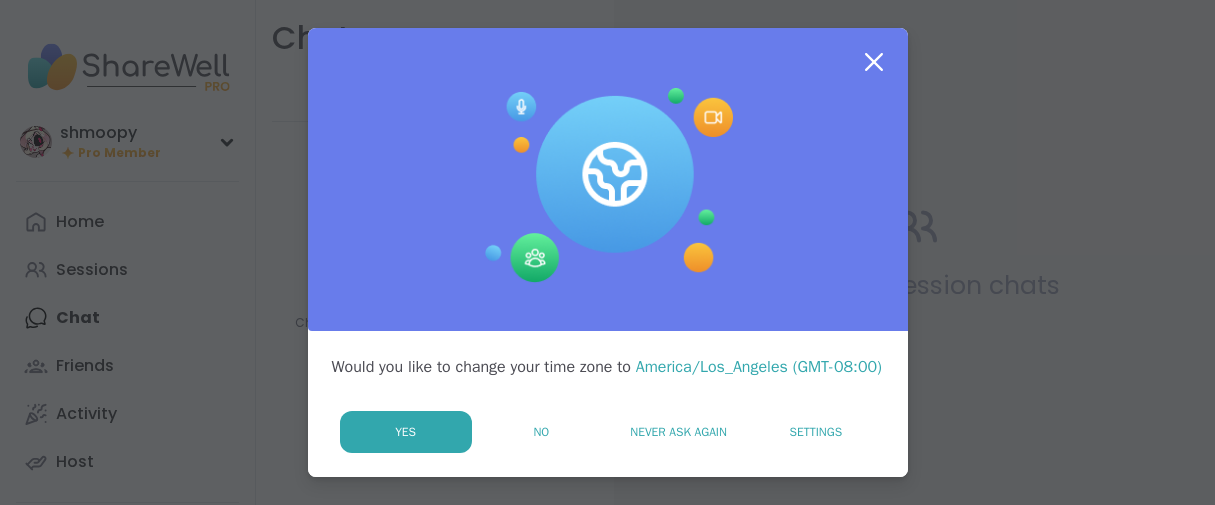 scroll, scrollTop: 0, scrollLeft: 0, axis: both 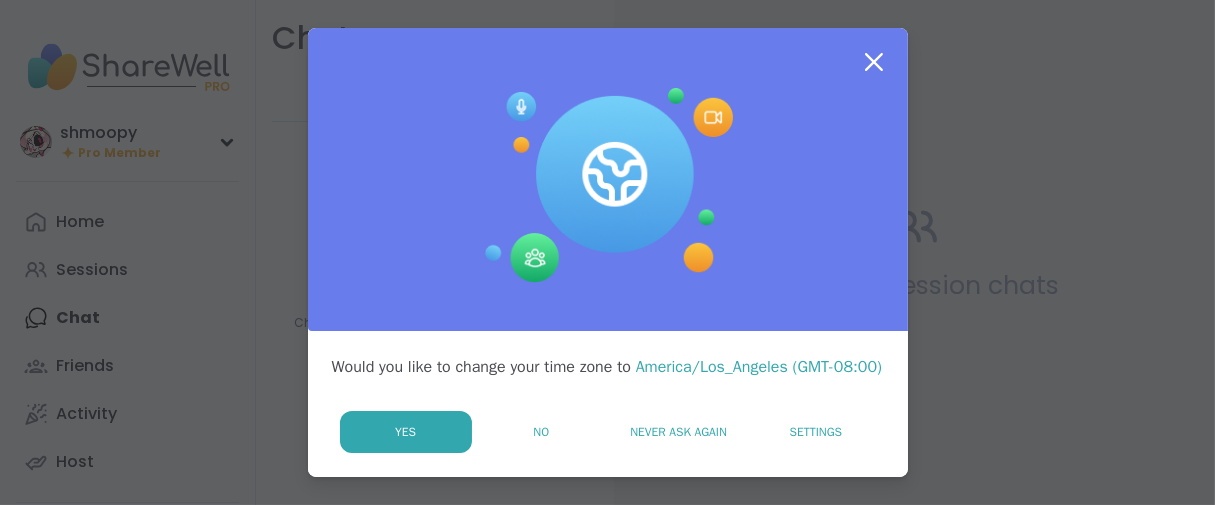 click on "No" at bounding box center (541, 432) 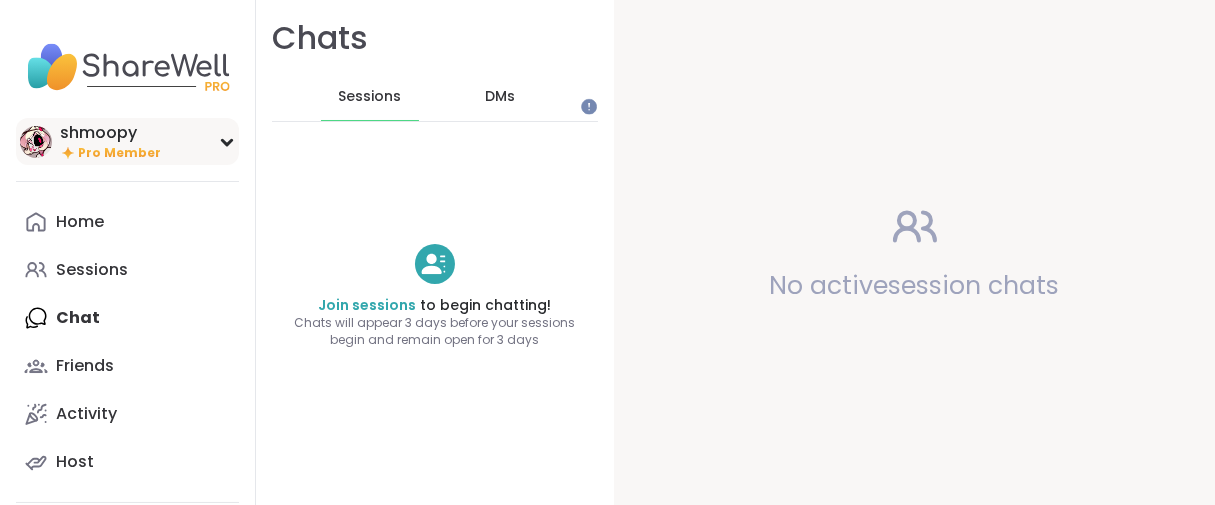 click on "Pro Member" at bounding box center [119, 153] 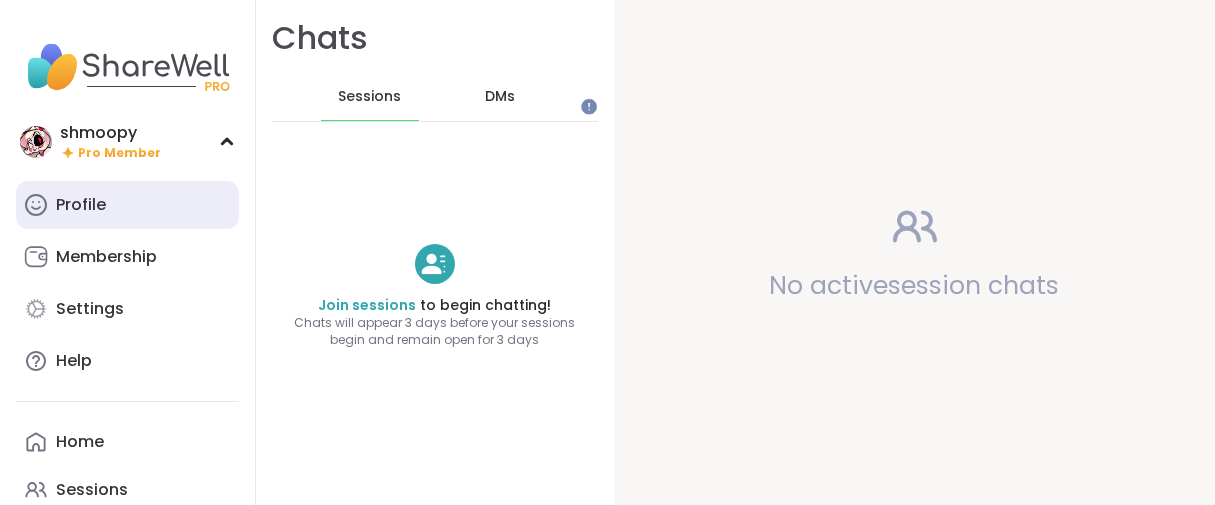 click on "Profile" at bounding box center (81, 205) 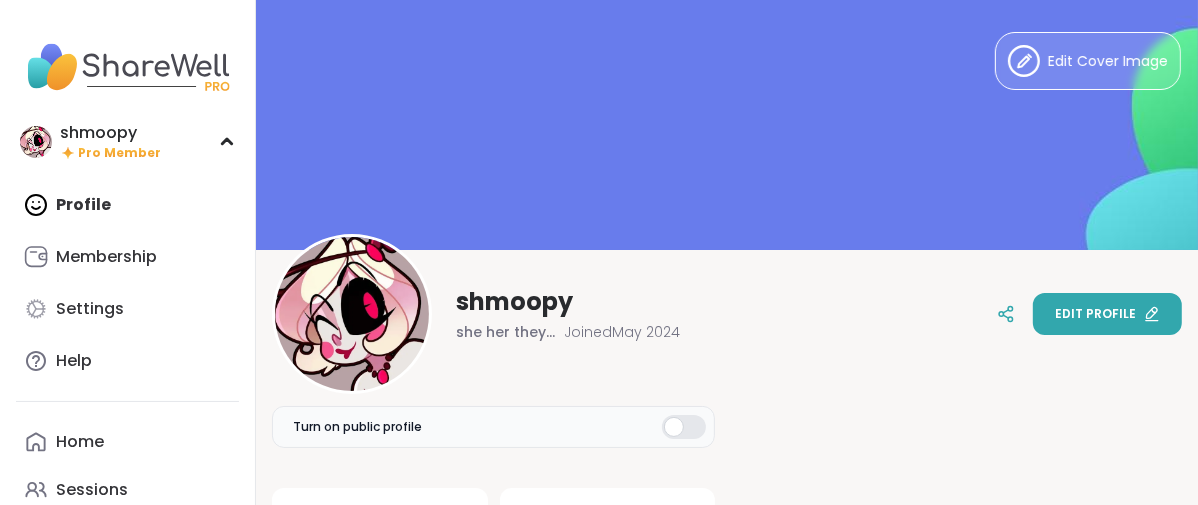 click on "Edit profile" at bounding box center (1107, 314) 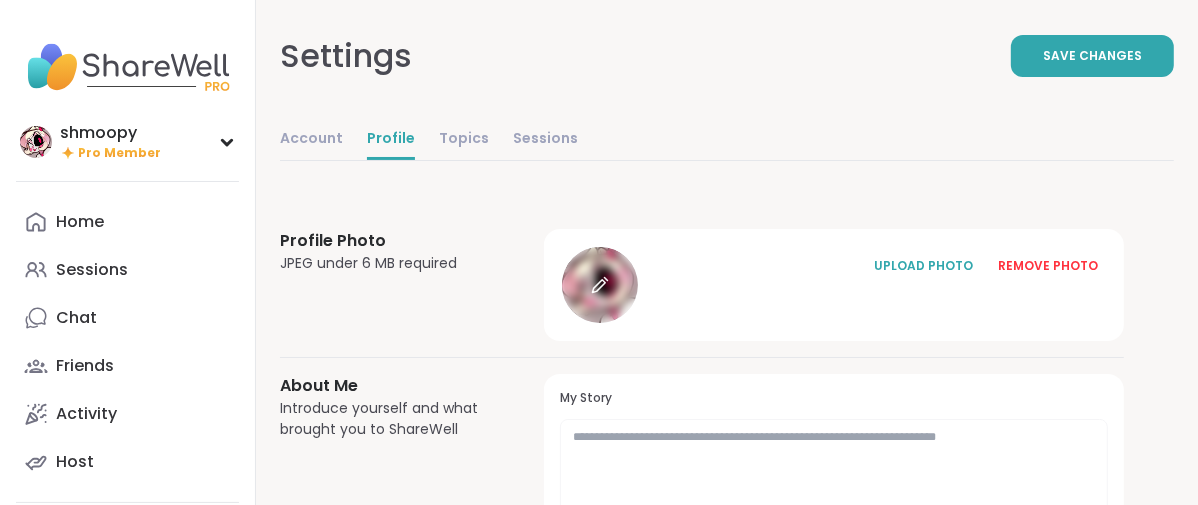 click 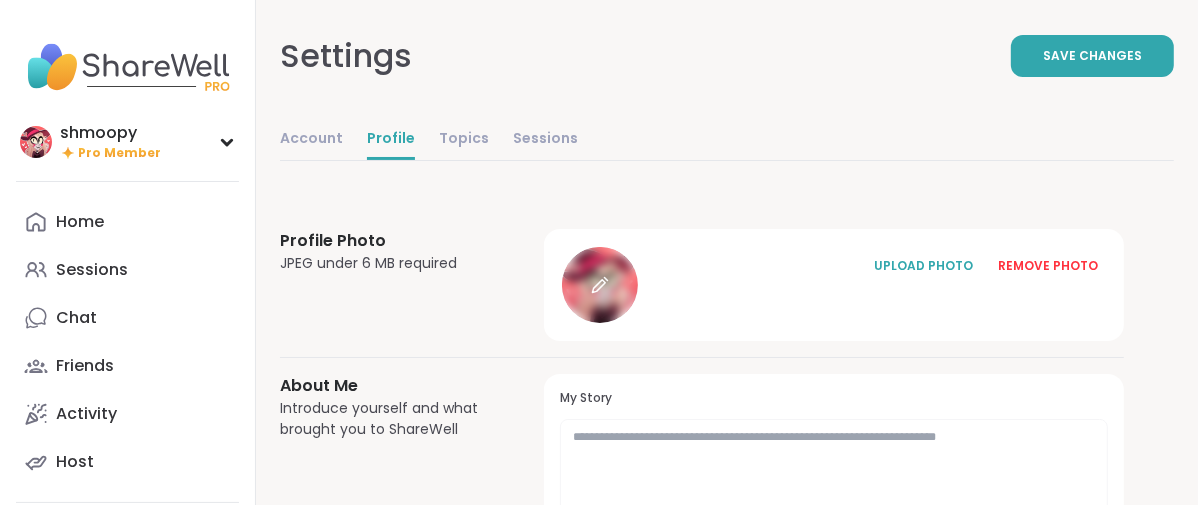 click 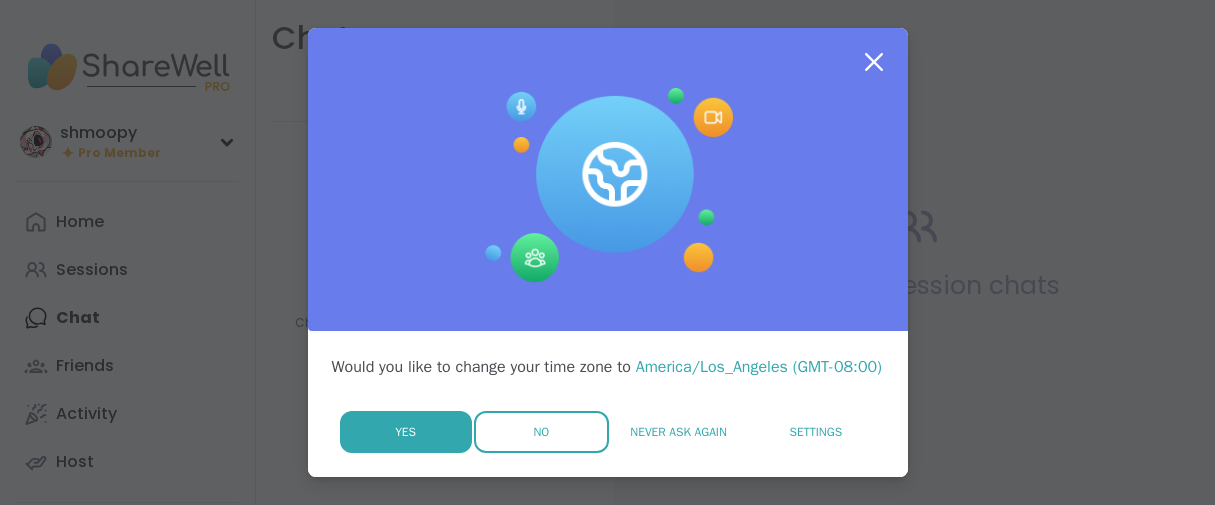 scroll, scrollTop: 0, scrollLeft: 0, axis: both 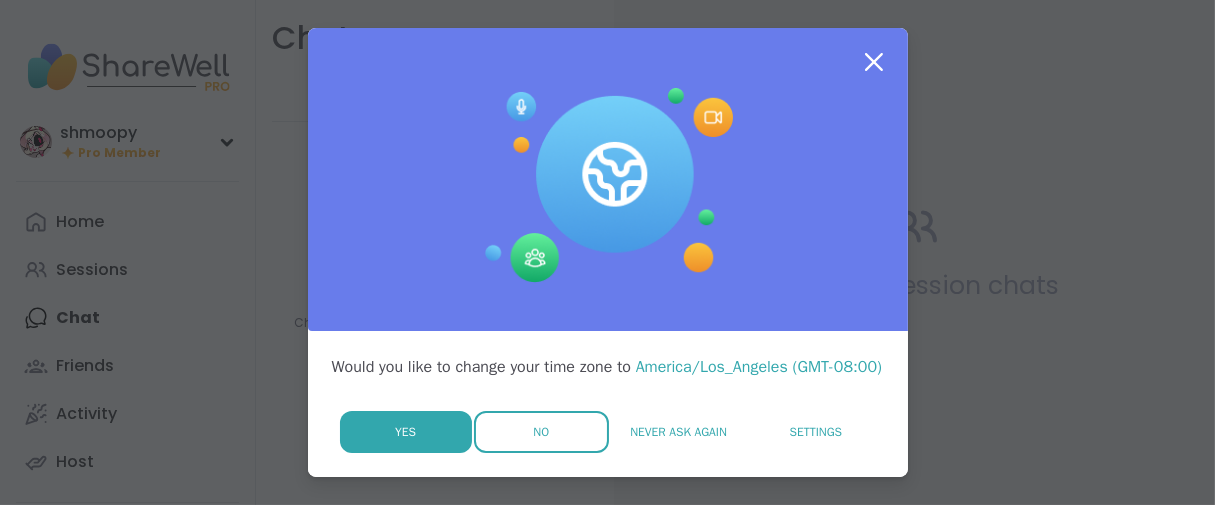 click on "No" at bounding box center (541, 432) 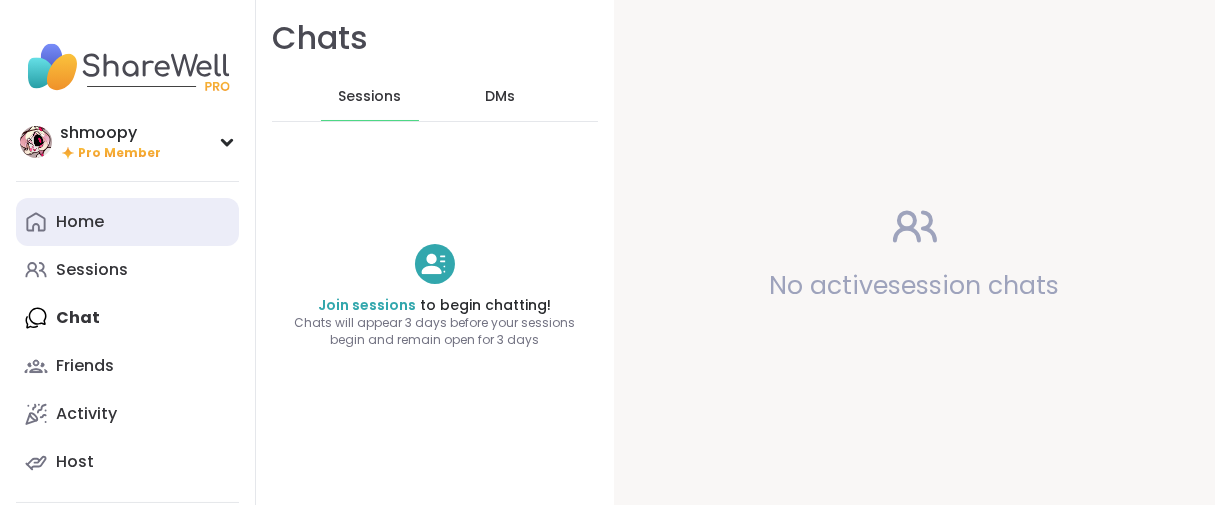 scroll, scrollTop: 0, scrollLeft: 0, axis: both 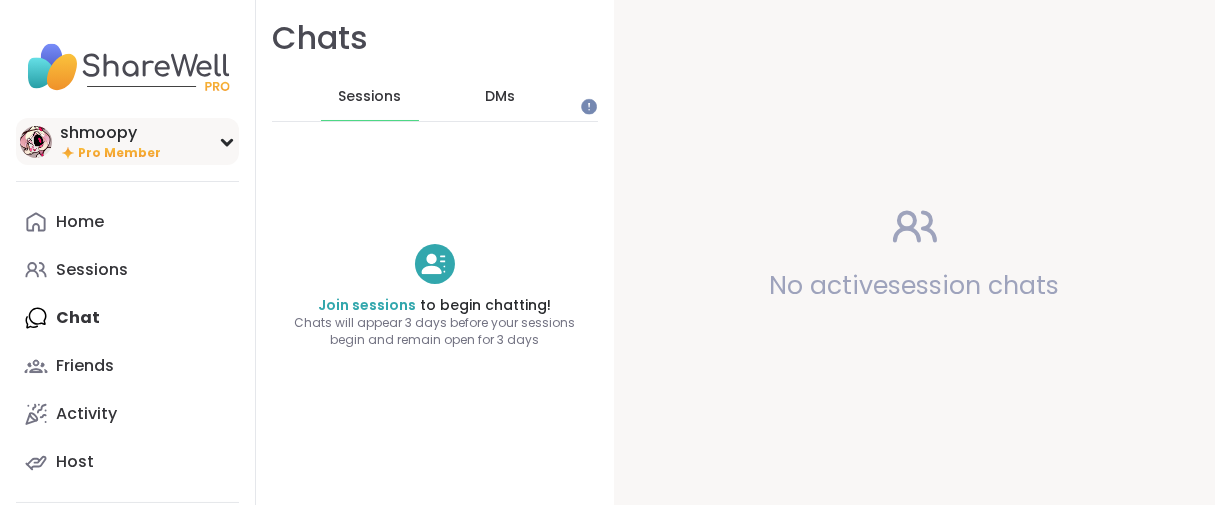 click on "Pro Member" at bounding box center (119, 153) 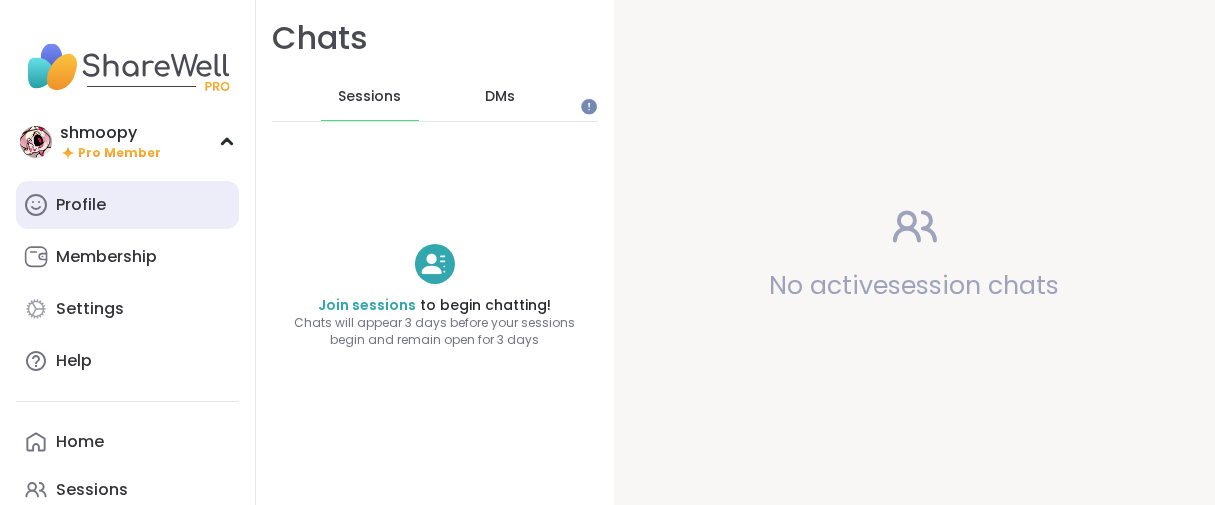 click on "Profile" at bounding box center (127, 205) 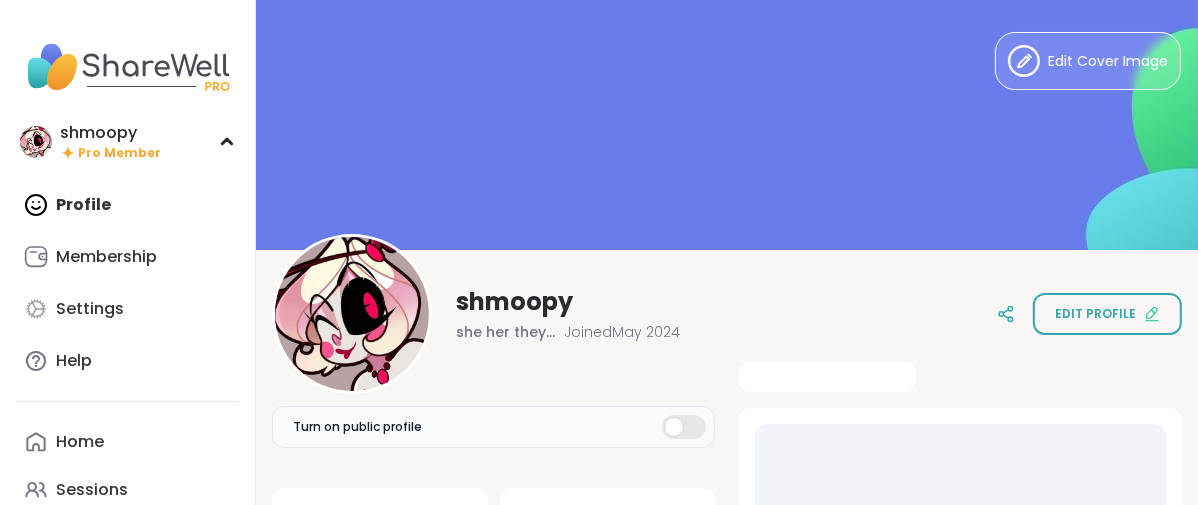 scroll, scrollTop: 0, scrollLeft: 0, axis: both 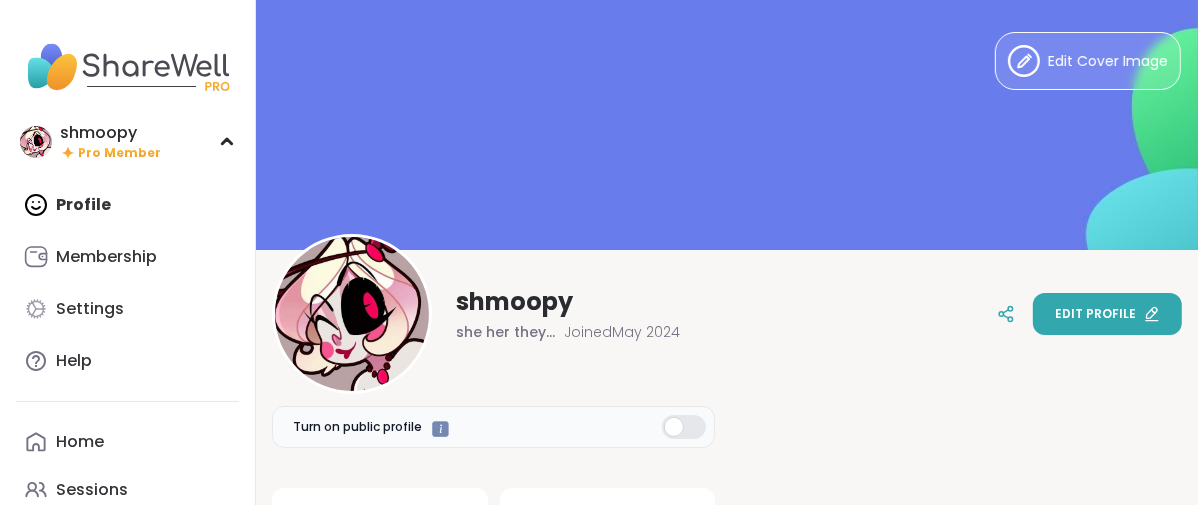 click on "Edit profile" at bounding box center (1095, 314) 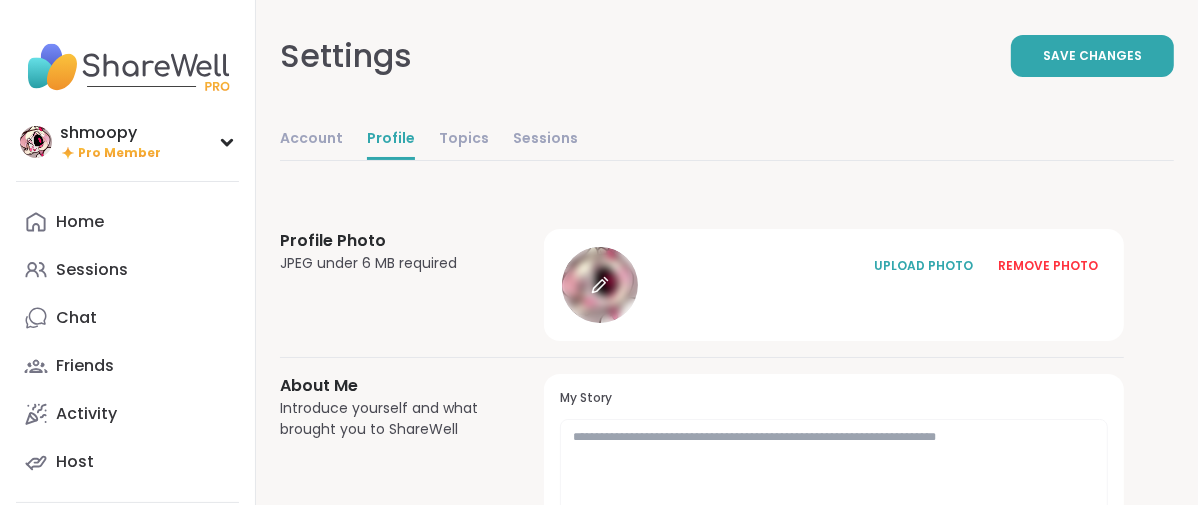click 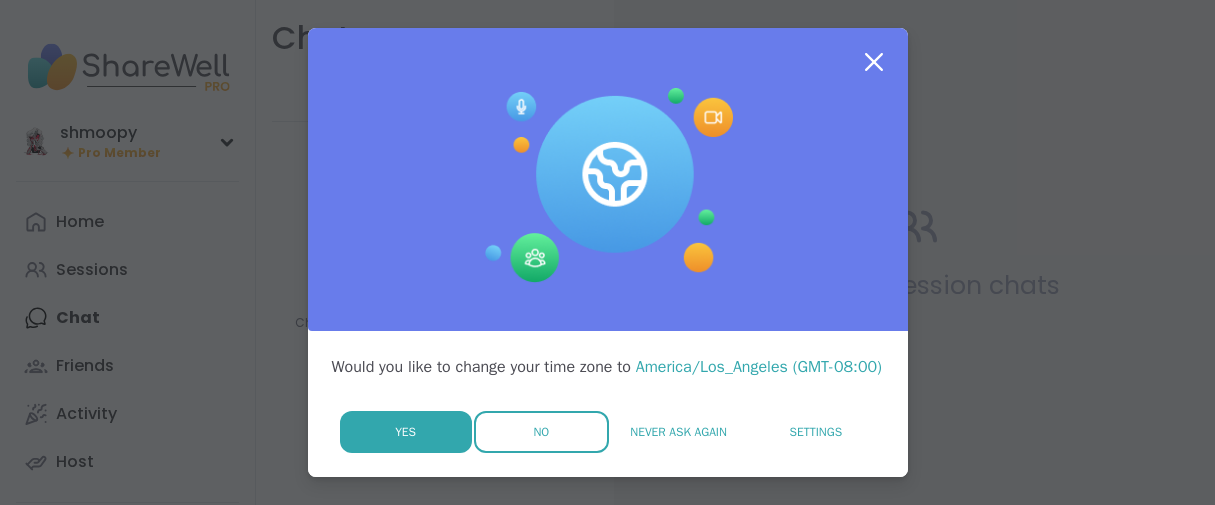 scroll, scrollTop: 0, scrollLeft: 0, axis: both 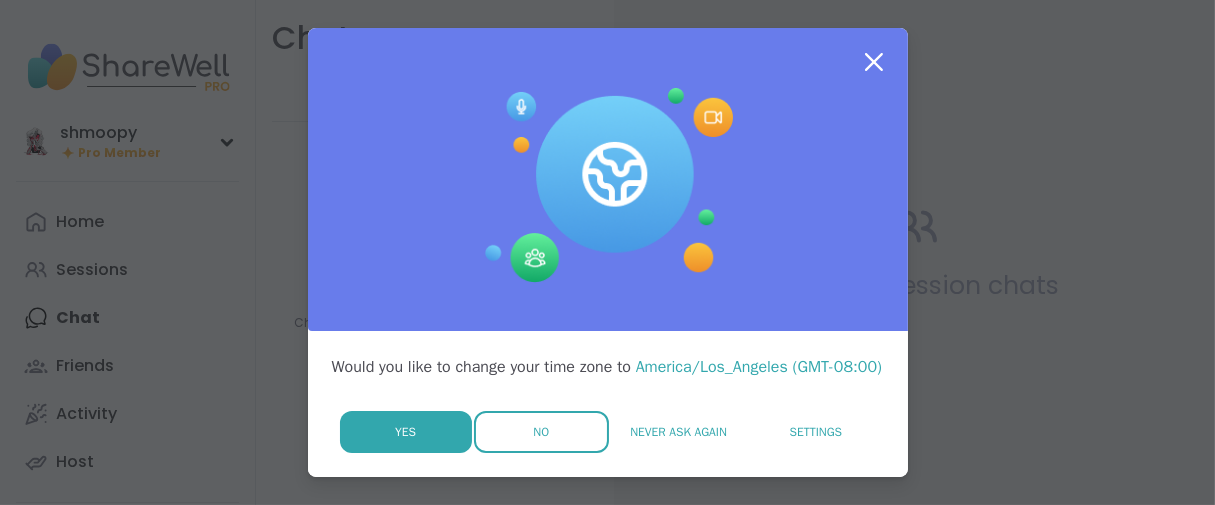 click on "No" at bounding box center (541, 432) 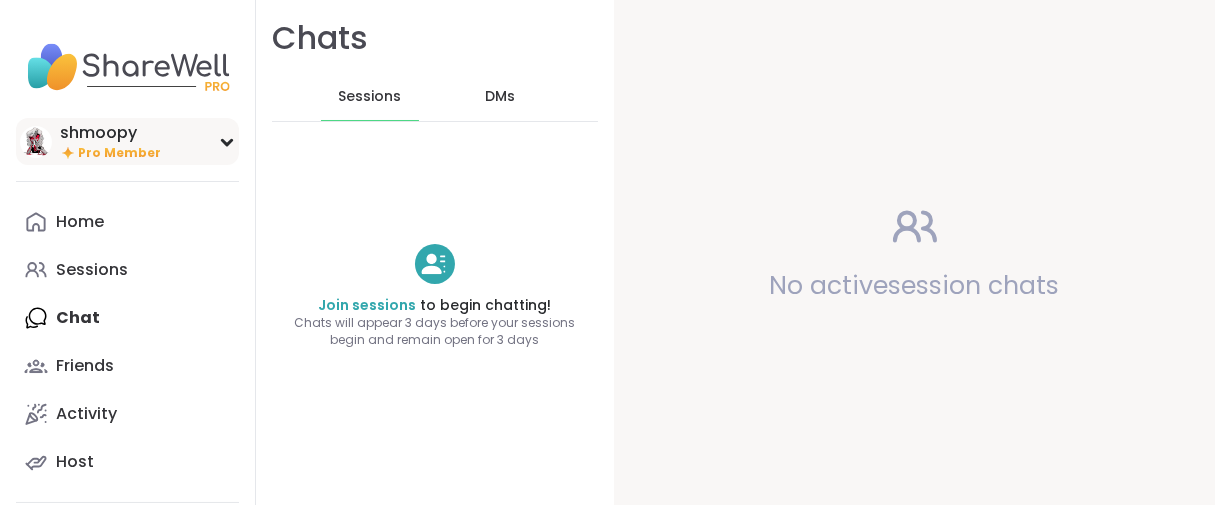 scroll, scrollTop: 0, scrollLeft: 0, axis: both 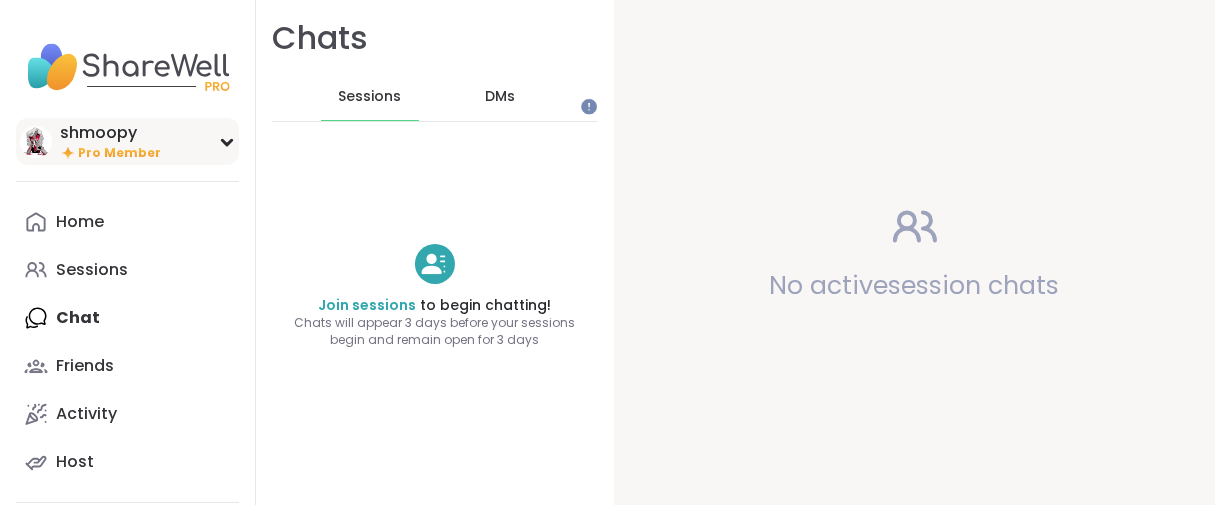 click on "Pro Member" at bounding box center [119, 153] 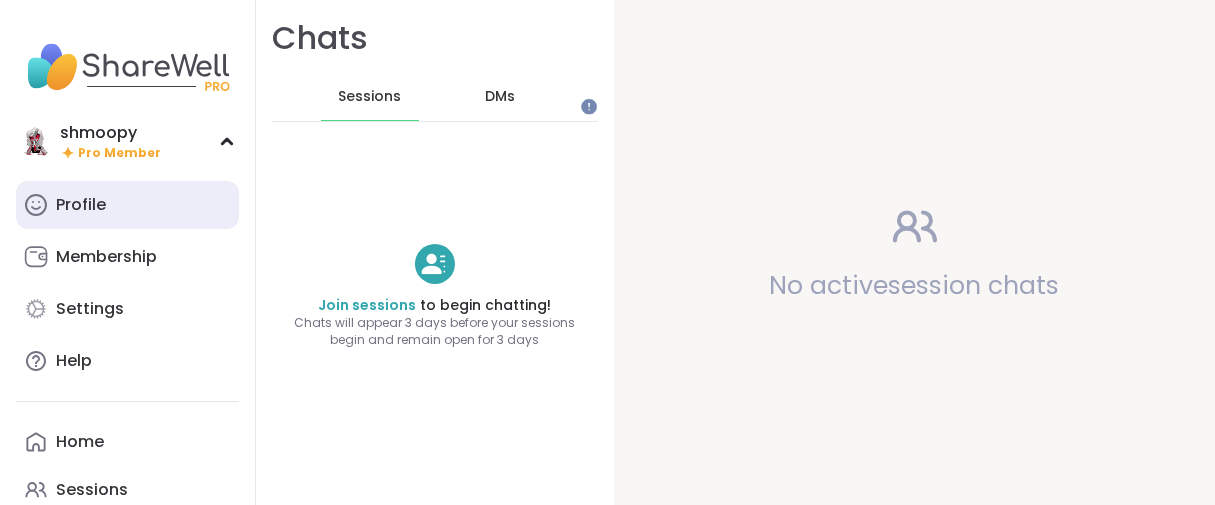 click on "Profile" at bounding box center [127, 205] 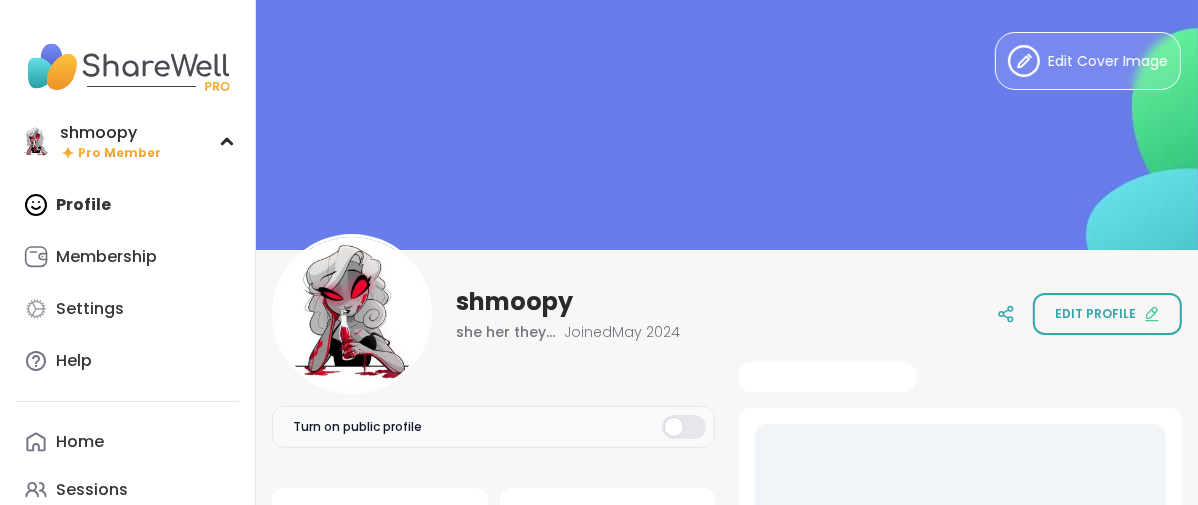 scroll, scrollTop: 0, scrollLeft: 0, axis: both 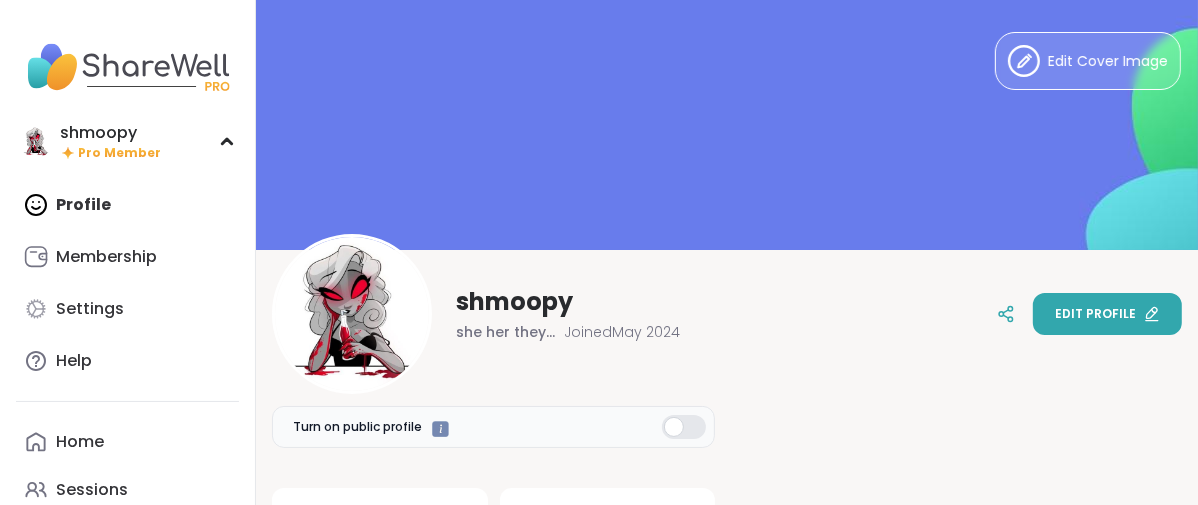 click on "Edit profile" at bounding box center (1107, 314) 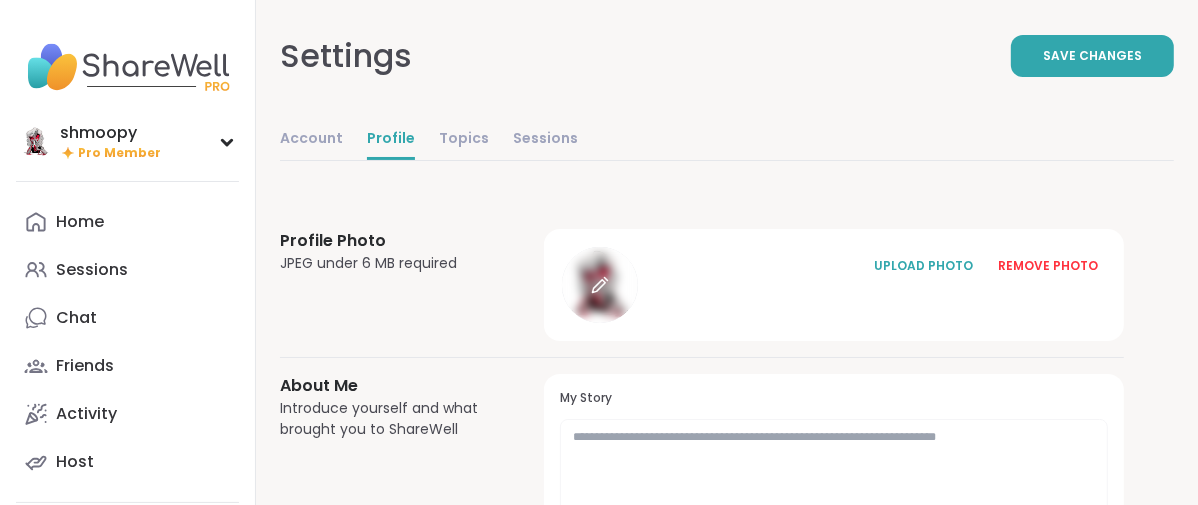 click 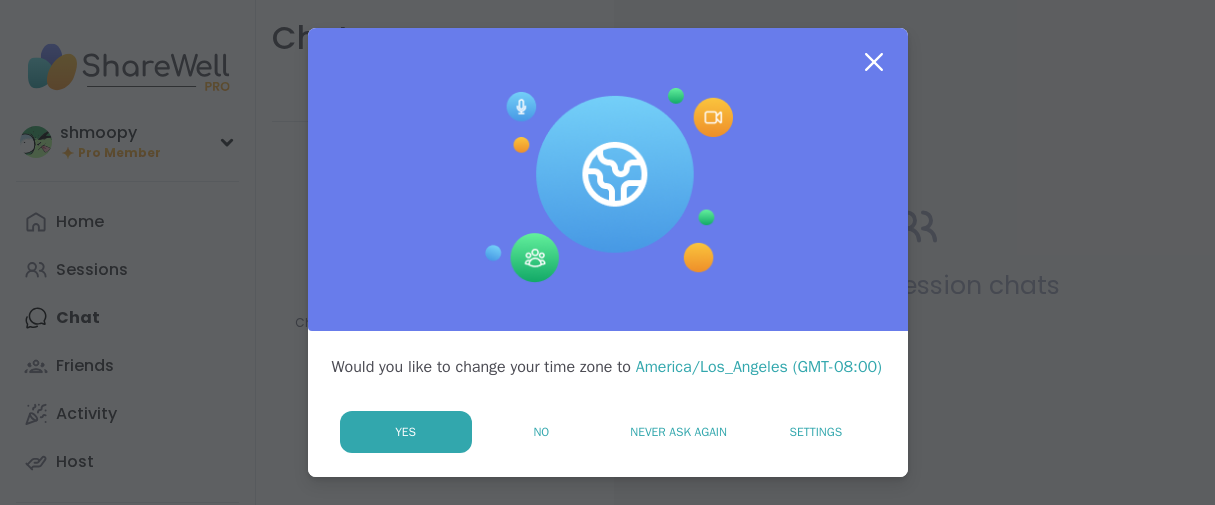 scroll, scrollTop: 0, scrollLeft: 0, axis: both 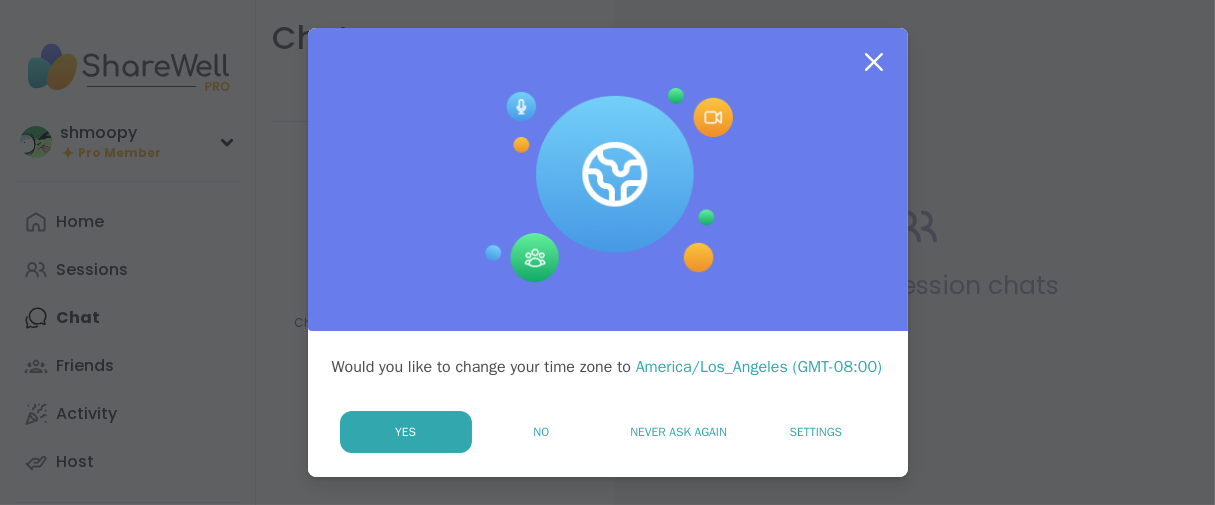 click on "No" at bounding box center [541, 432] 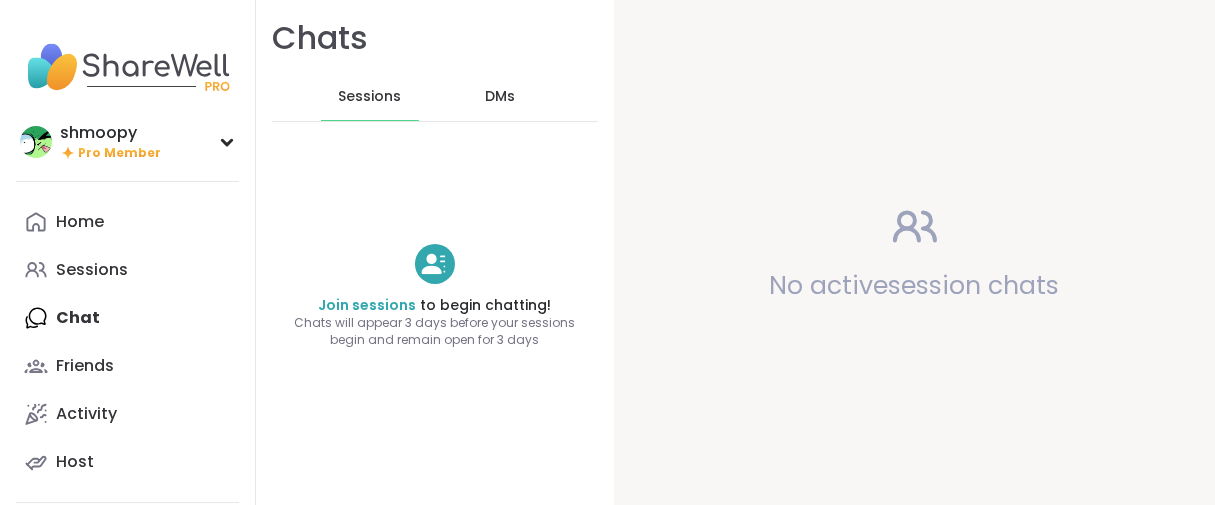 scroll, scrollTop: 0, scrollLeft: 0, axis: both 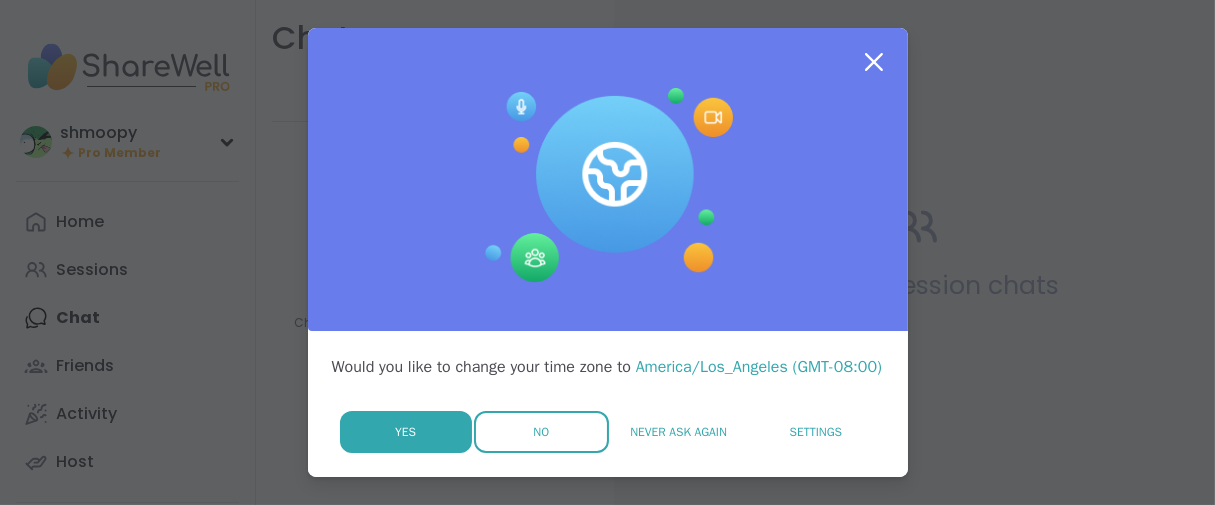 click on "No" at bounding box center [541, 432] 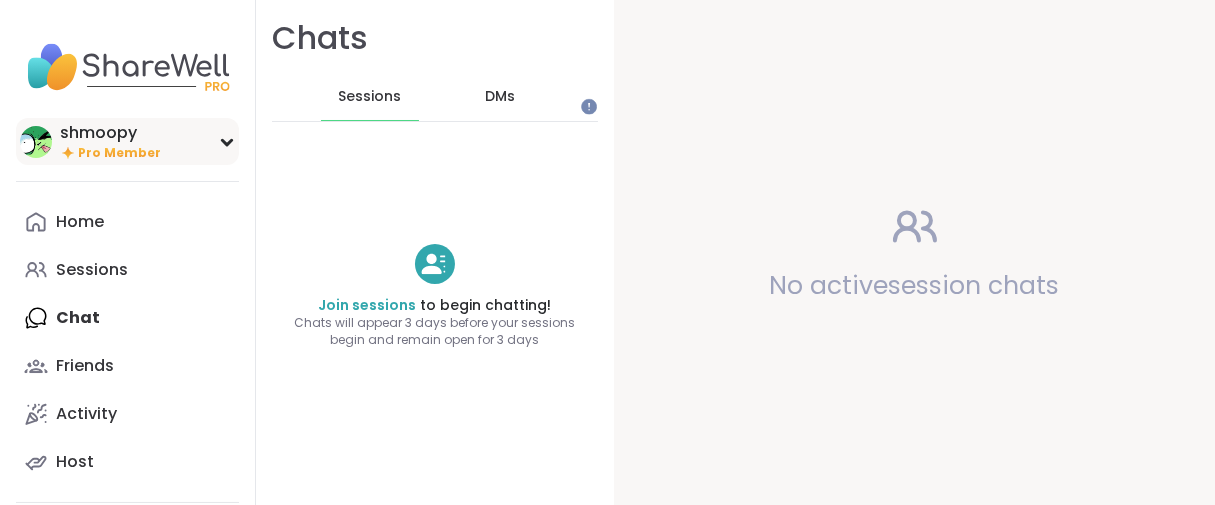 drag, startPoint x: 120, startPoint y: 168, endPoint x: 108, endPoint y: 183, distance: 19.209373 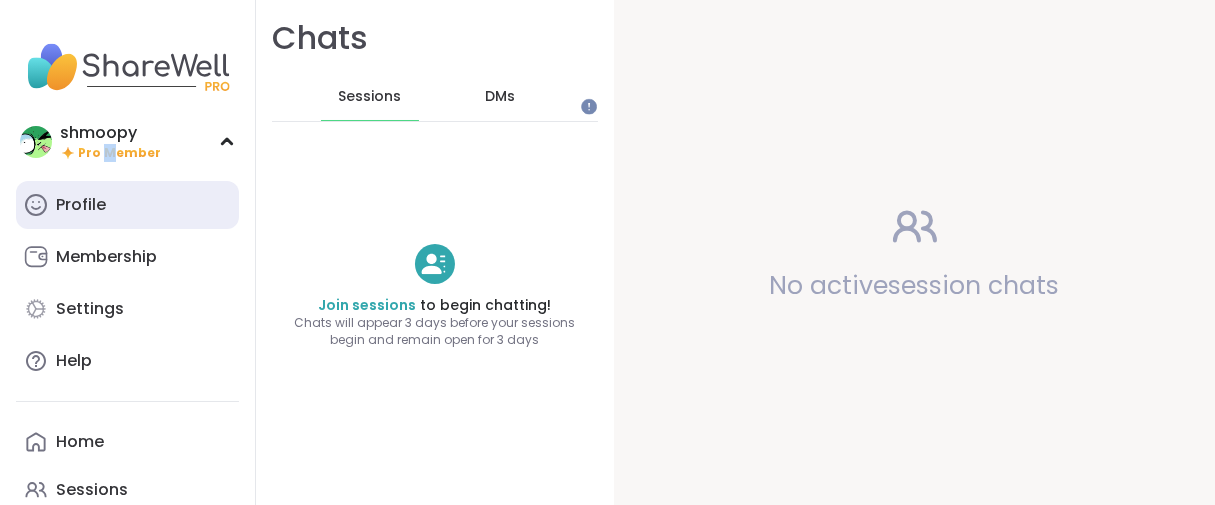 click on "Profile" at bounding box center [81, 205] 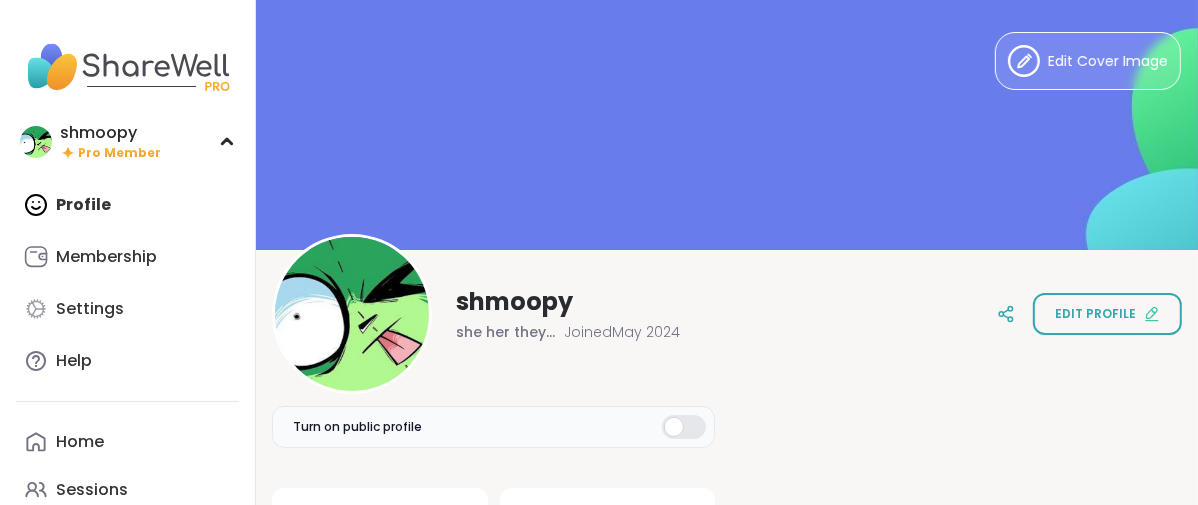 scroll, scrollTop: 0, scrollLeft: 0, axis: both 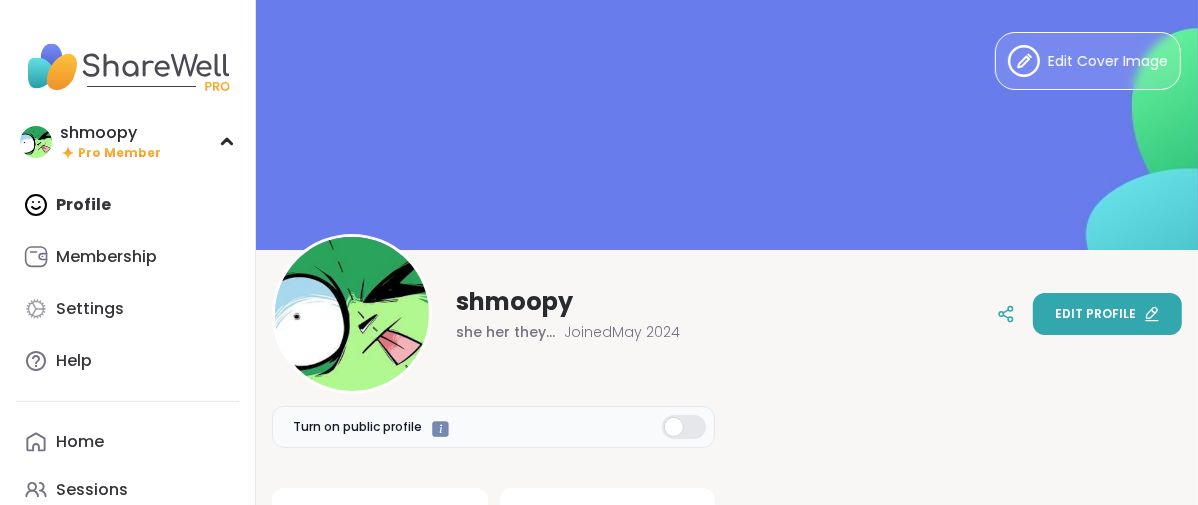click on "Edit profile" at bounding box center (1107, 314) 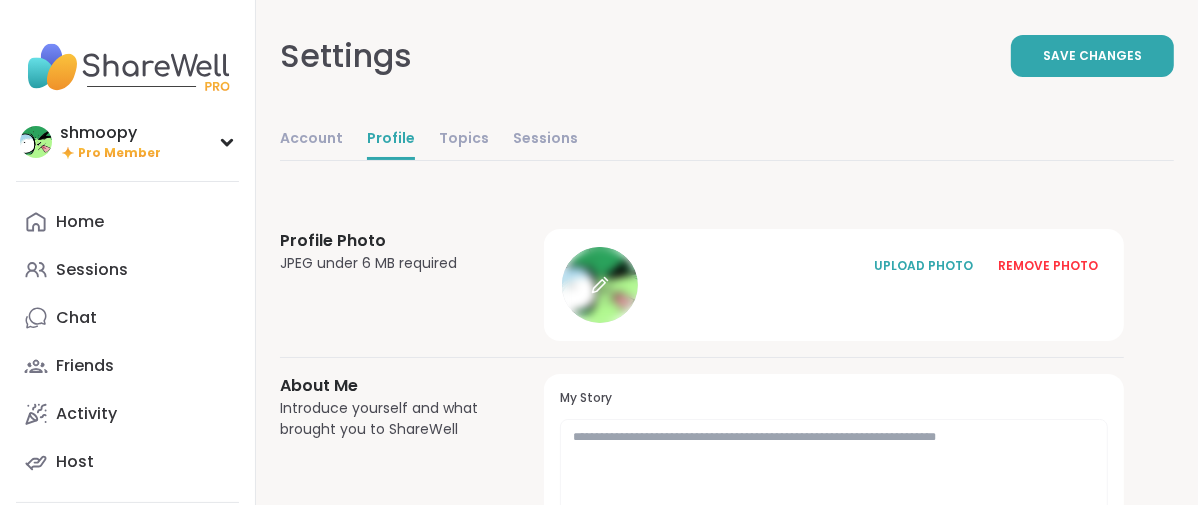 click 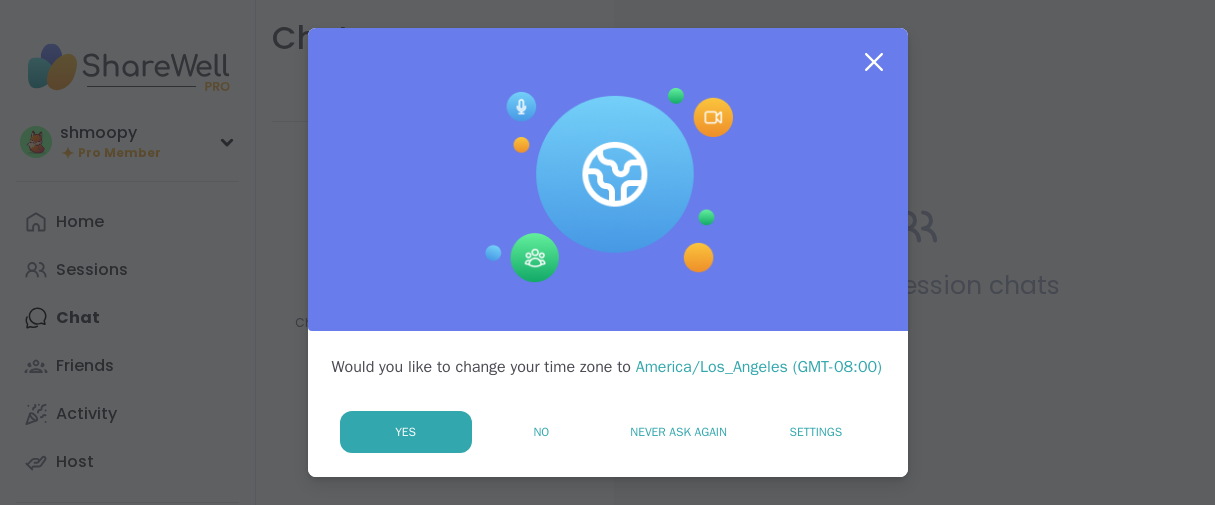 scroll, scrollTop: 0, scrollLeft: 0, axis: both 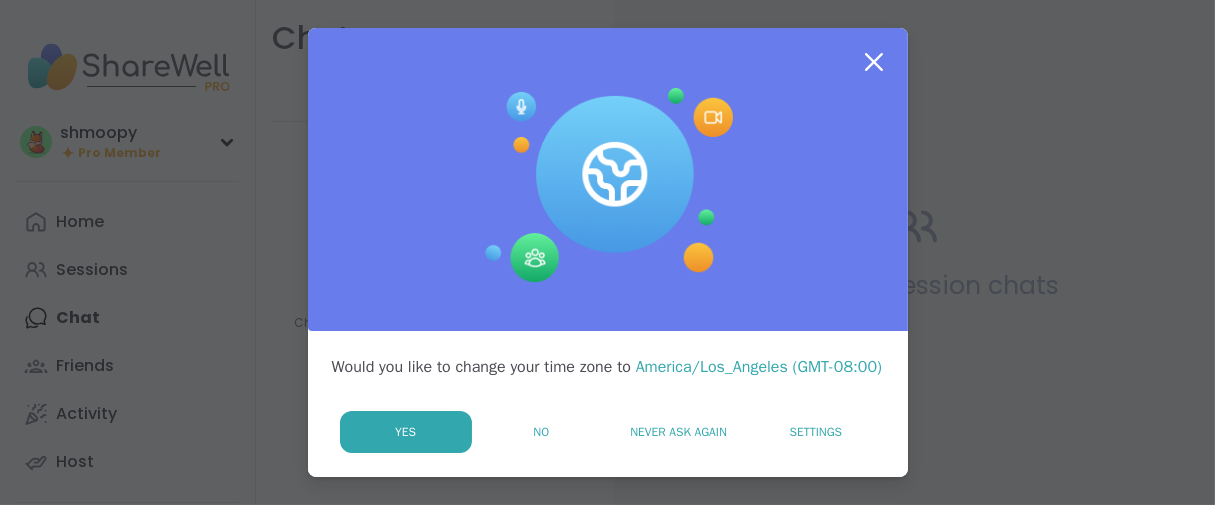 click on "No" at bounding box center (541, 432) 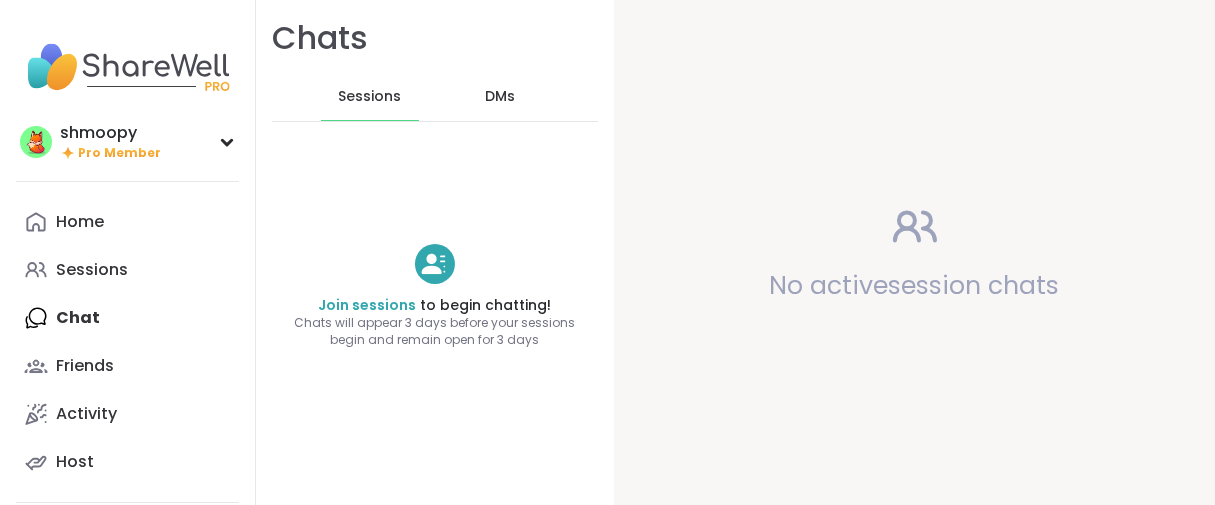 scroll, scrollTop: 0, scrollLeft: 0, axis: both 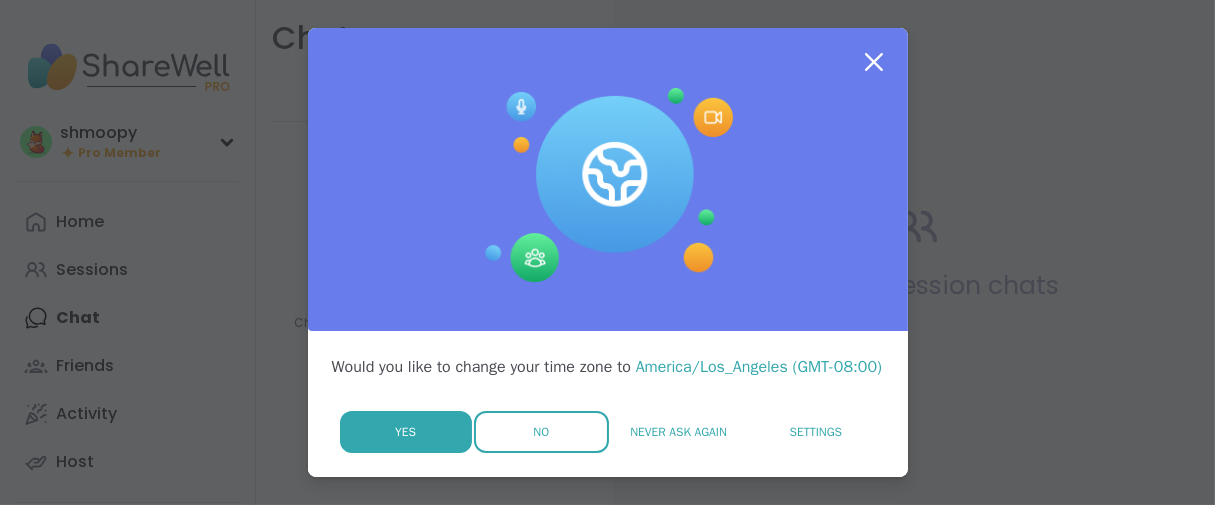 click on "No" at bounding box center [541, 432] 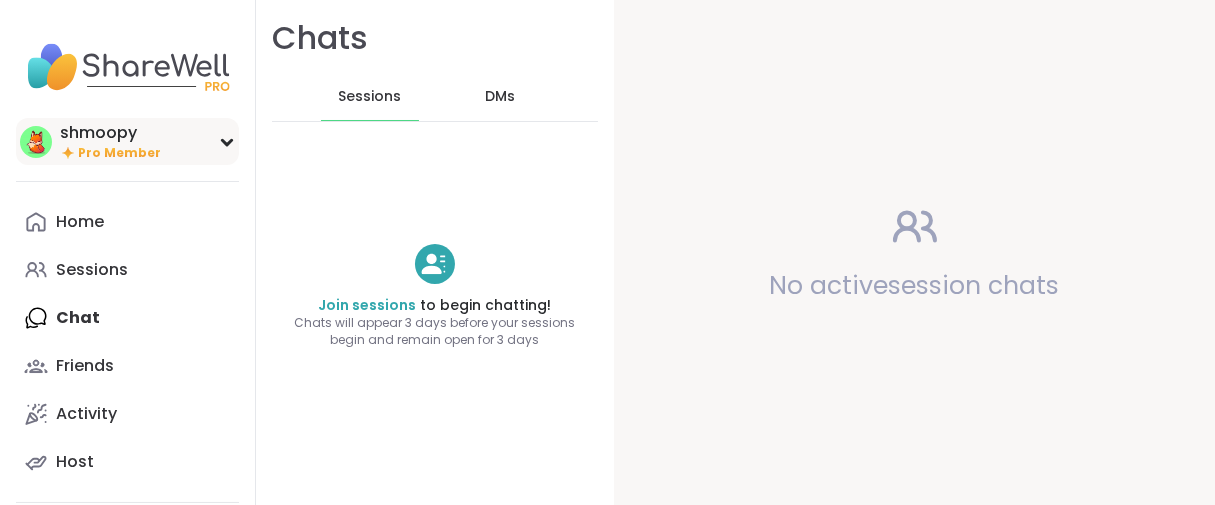 scroll, scrollTop: 0, scrollLeft: 0, axis: both 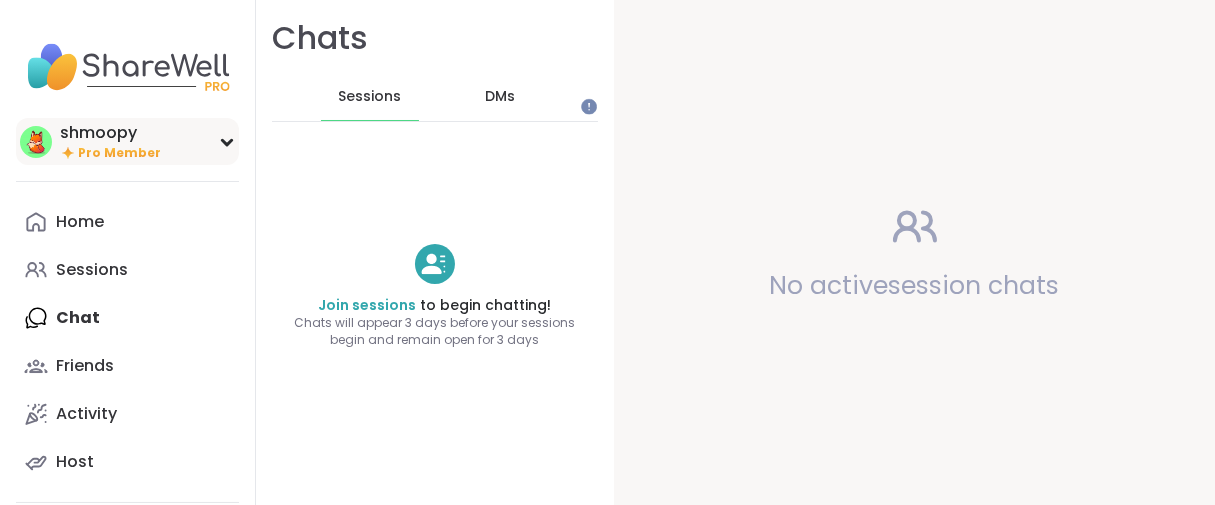 click on "Pro Member" at bounding box center (119, 153) 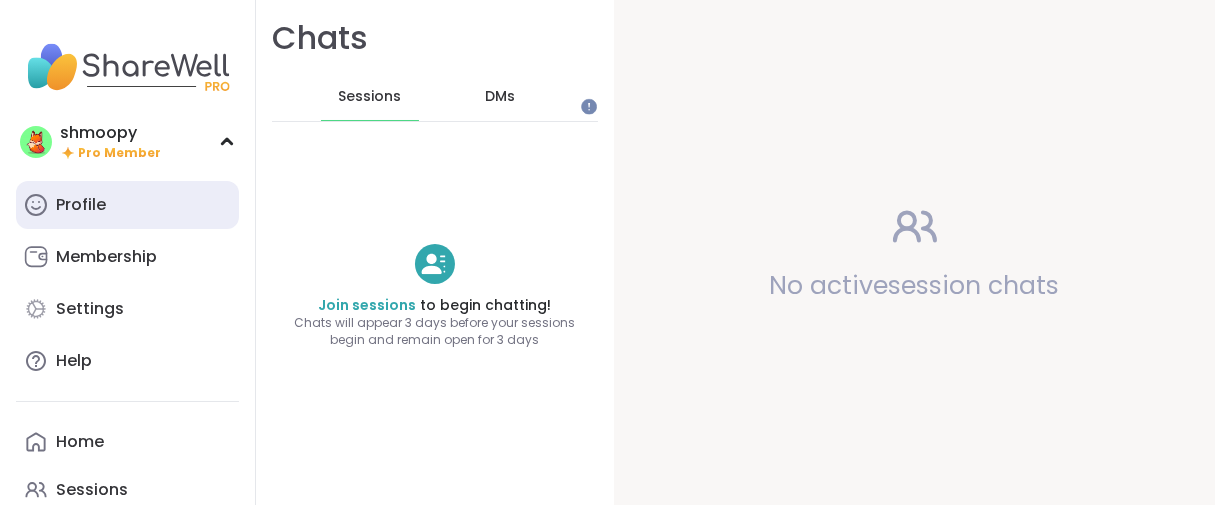 click on "Profile" at bounding box center [127, 205] 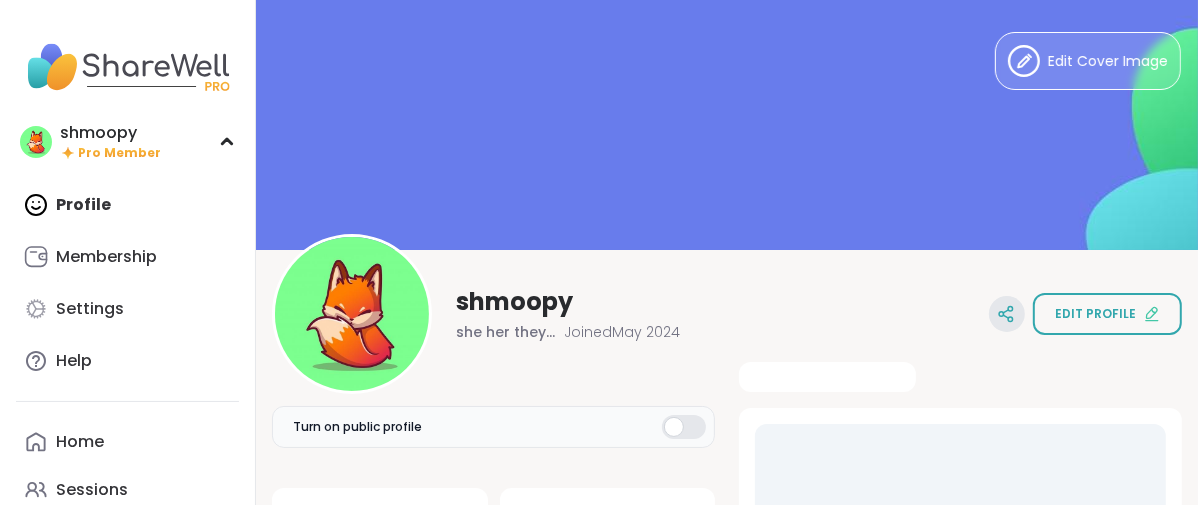 scroll, scrollTop: 0, scrollLeft: 0, axis: both 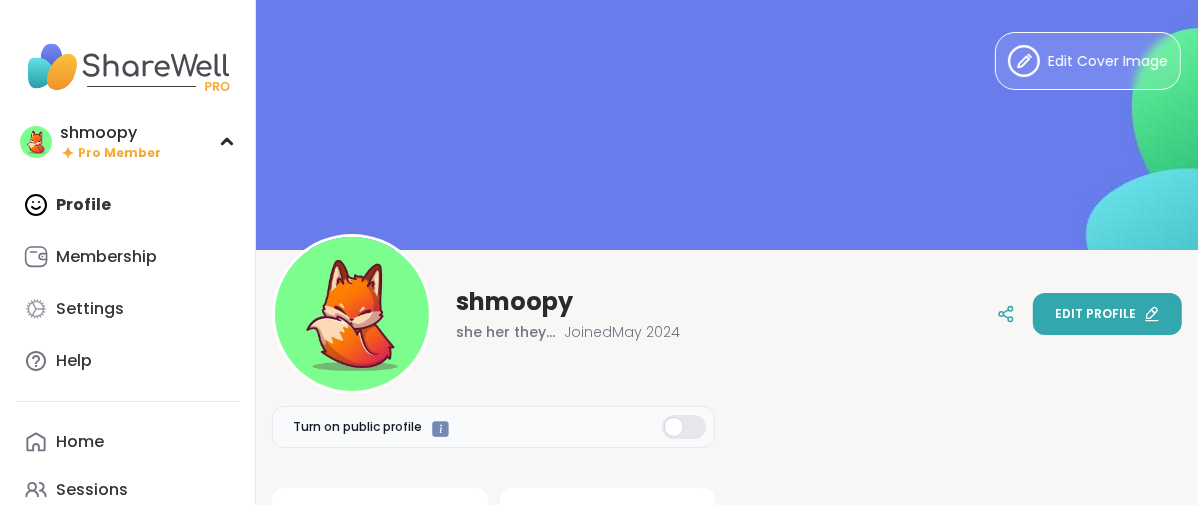 click on "Edit profile" at bounding box center [1095, 314] 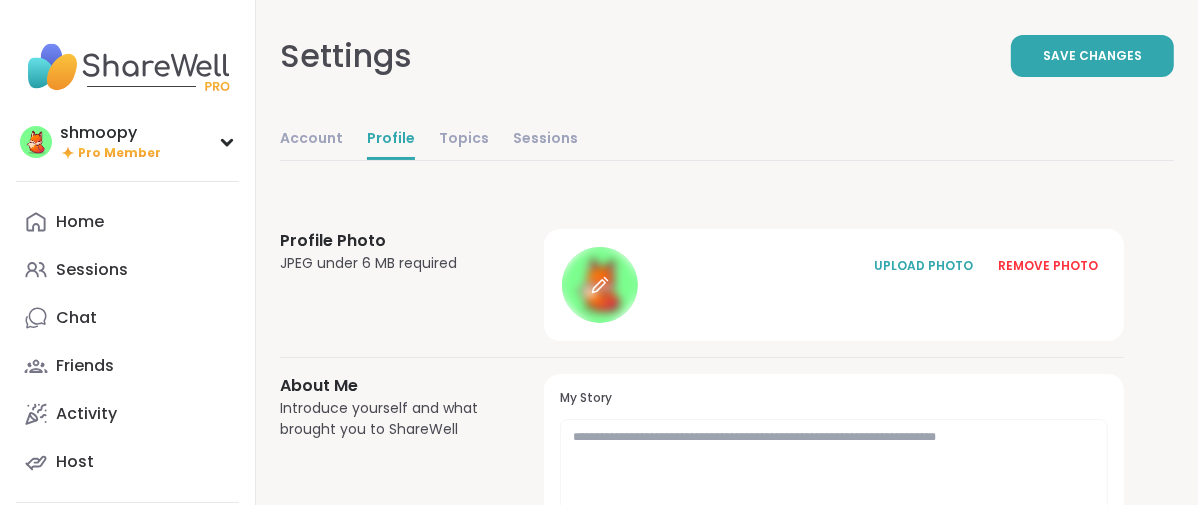 click 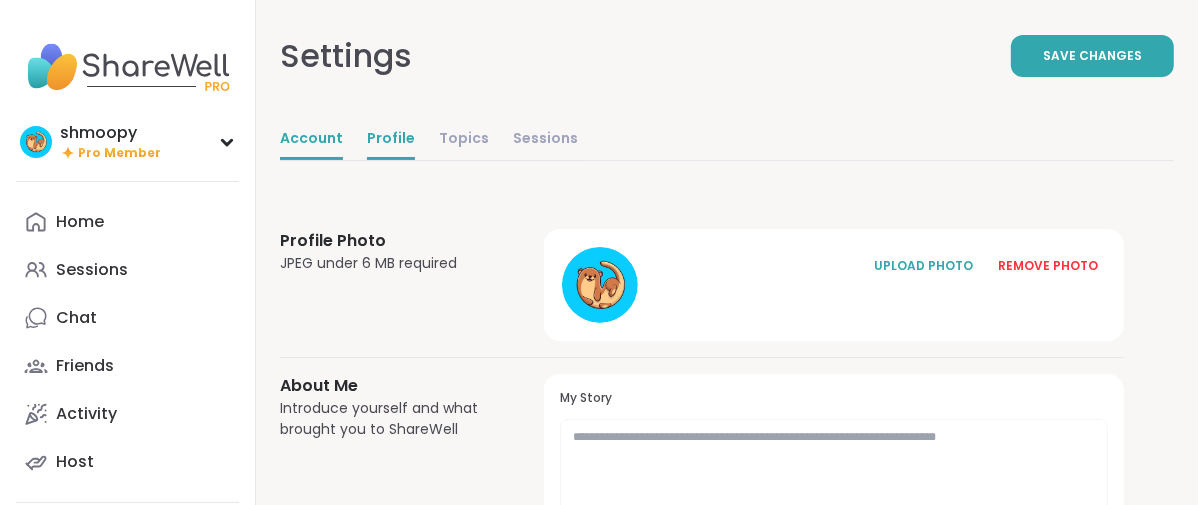 click on "Account" at bounding box center [311, 140] 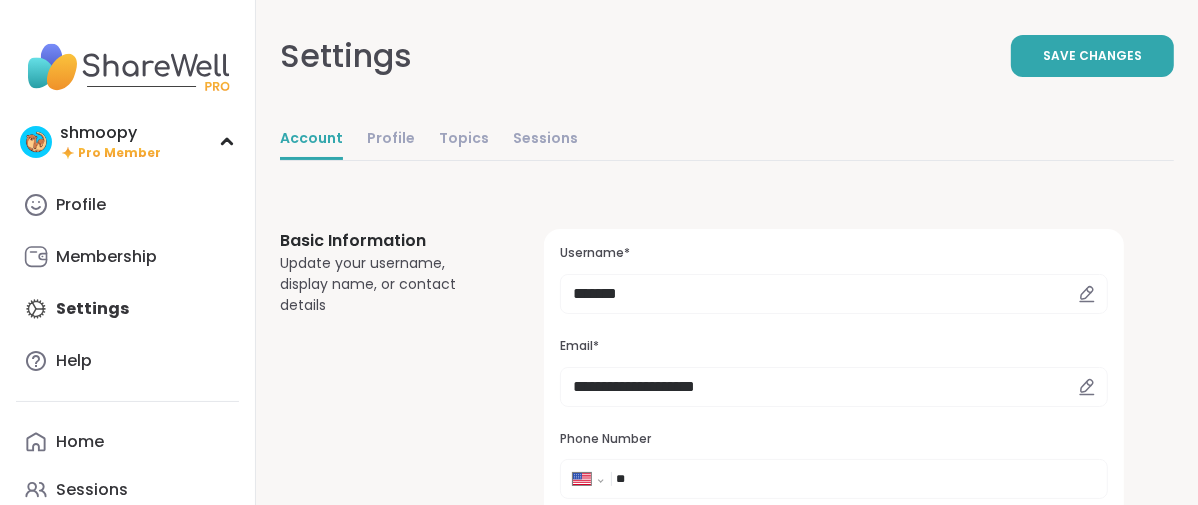scroll, scrollTop: 0, scrollLeft: 0, axis: both 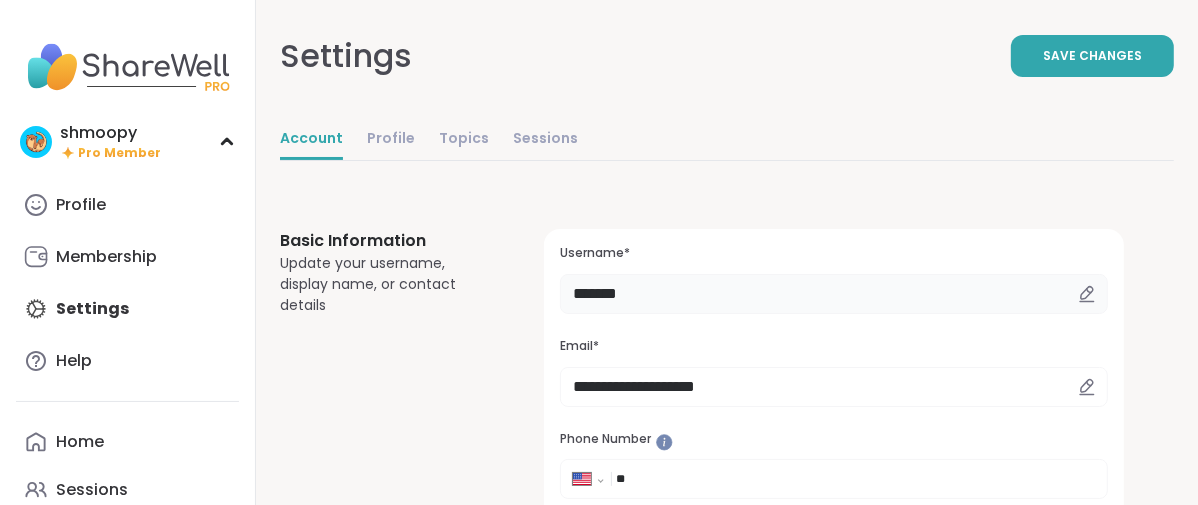 click on "*******" at bounding box center (834, 294) 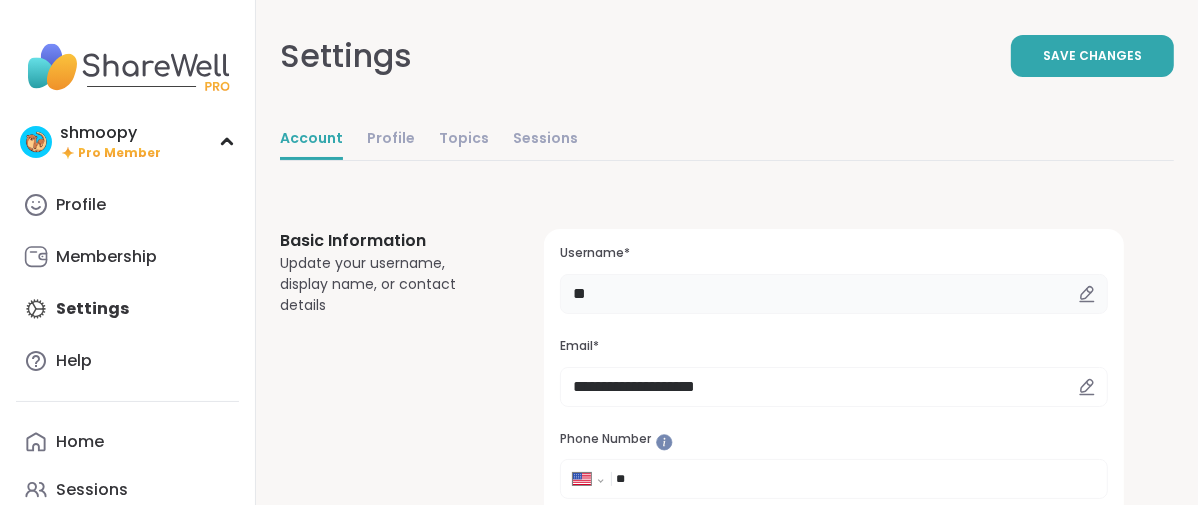 type on "*" 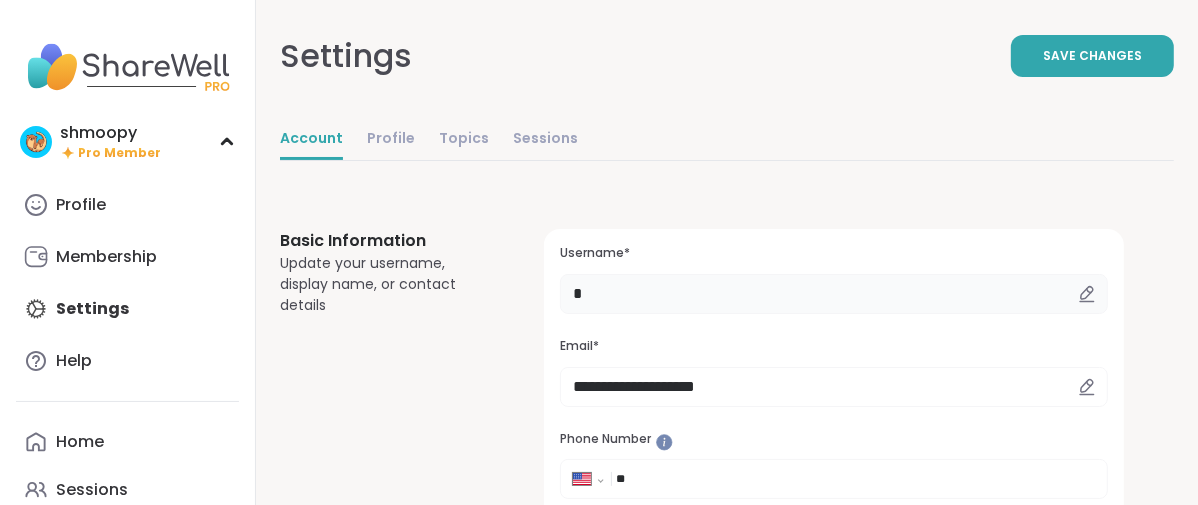 type on "*******" 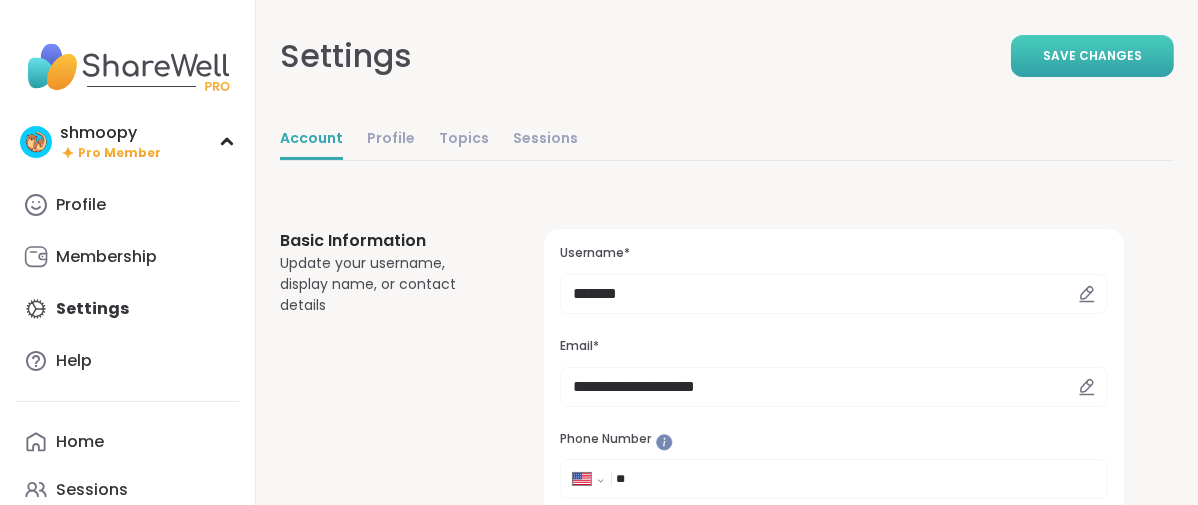 click on "Save Changes" at bounding box center [1092, 56] 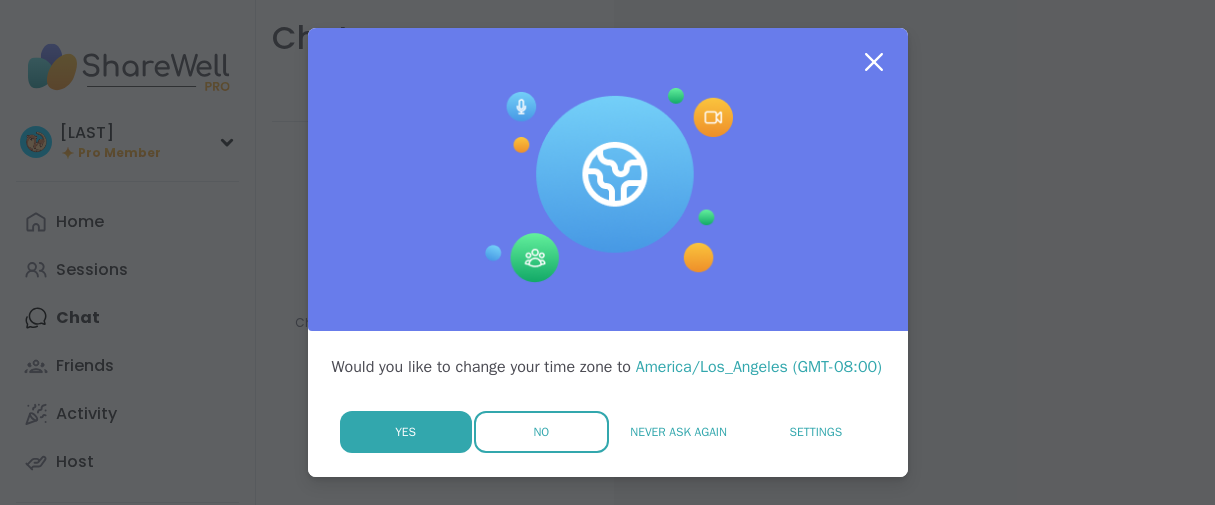 scroll, scrollTop: 0, scrollLeft: 0, axis: both 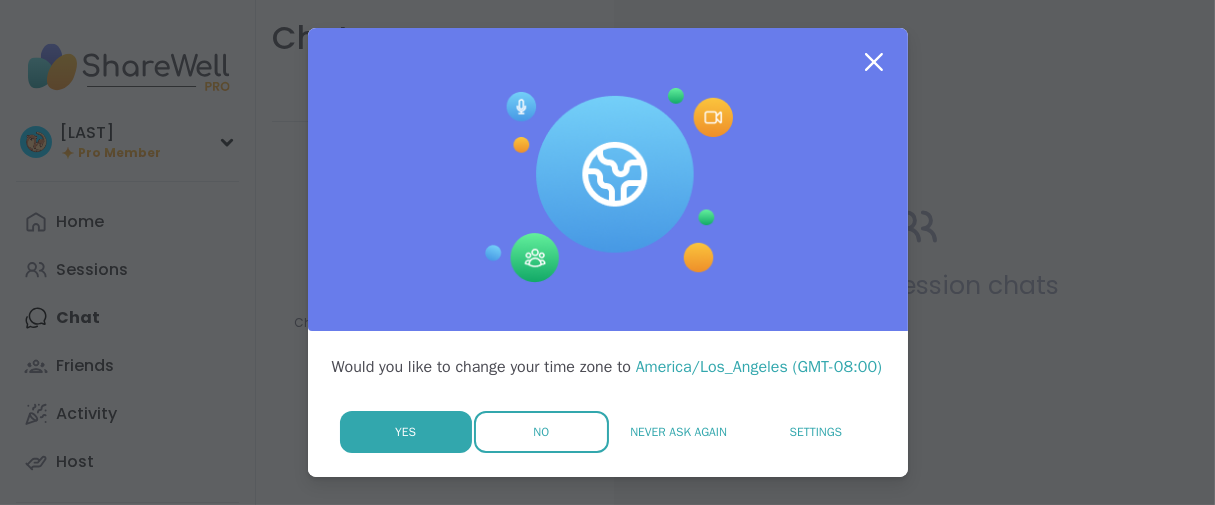 click on "No" at bounding box center [541, 432] 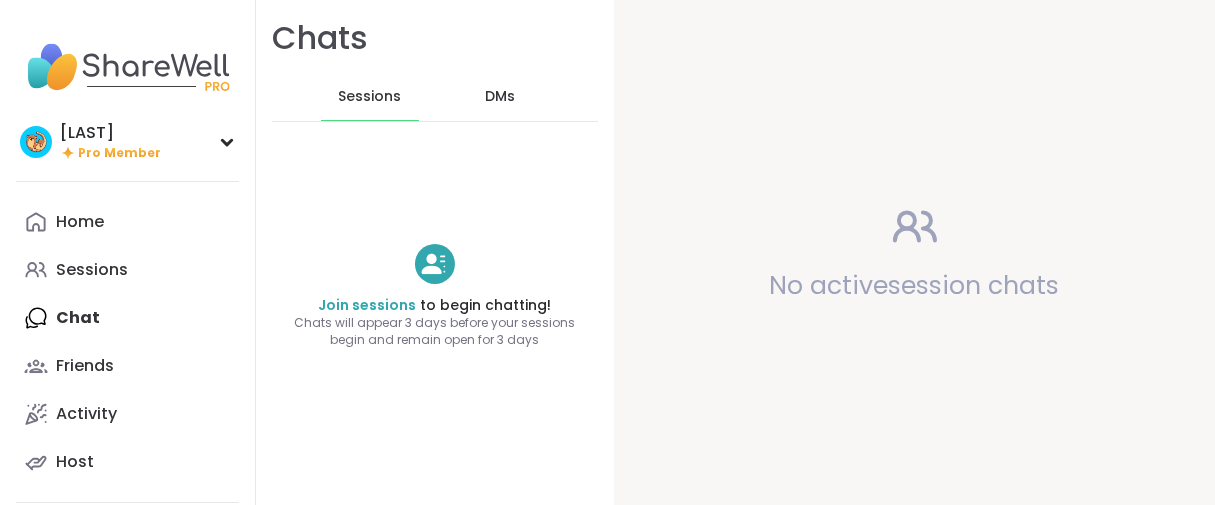 scroll, scrollTop: 0, scrollLeft: 0, axis: both 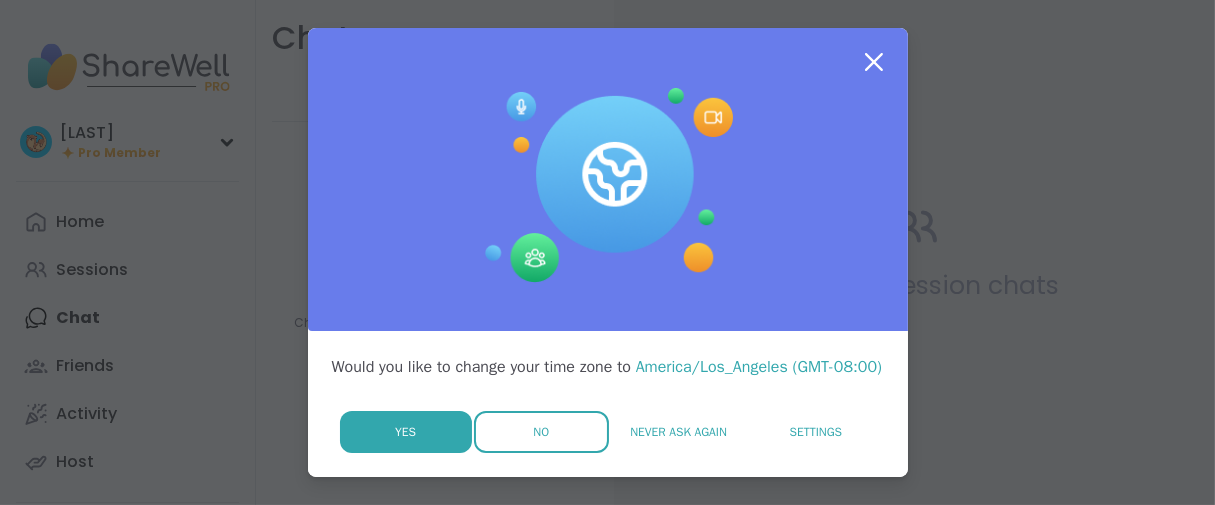 click on "No" at bounding box center [541, 432] 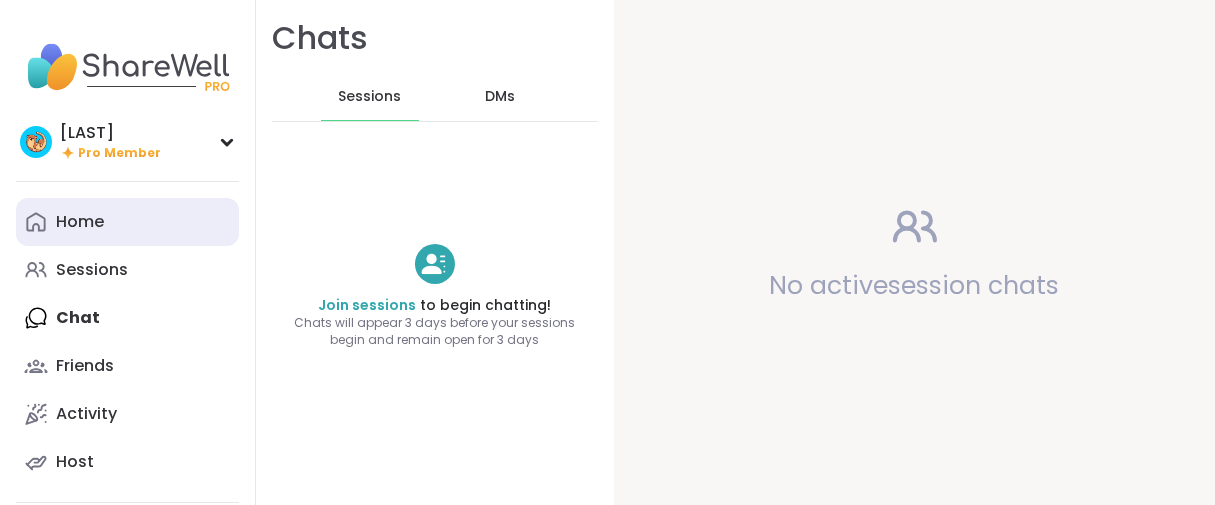 scroll, scrollTop: 0, scrollLeft: 0, axis: both 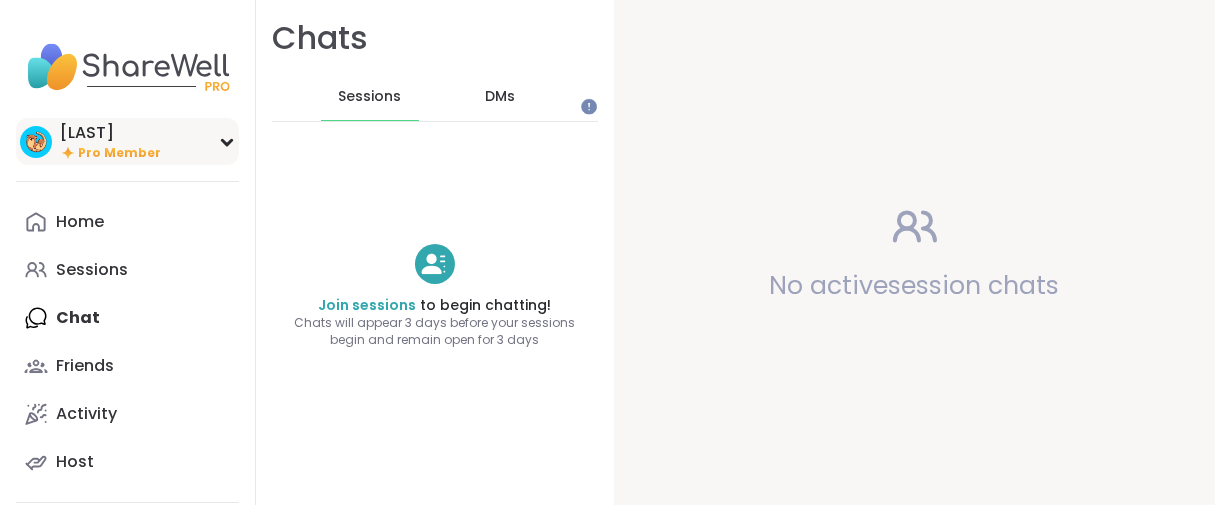 click on "Pro Member" at bounding box center [119, 153] 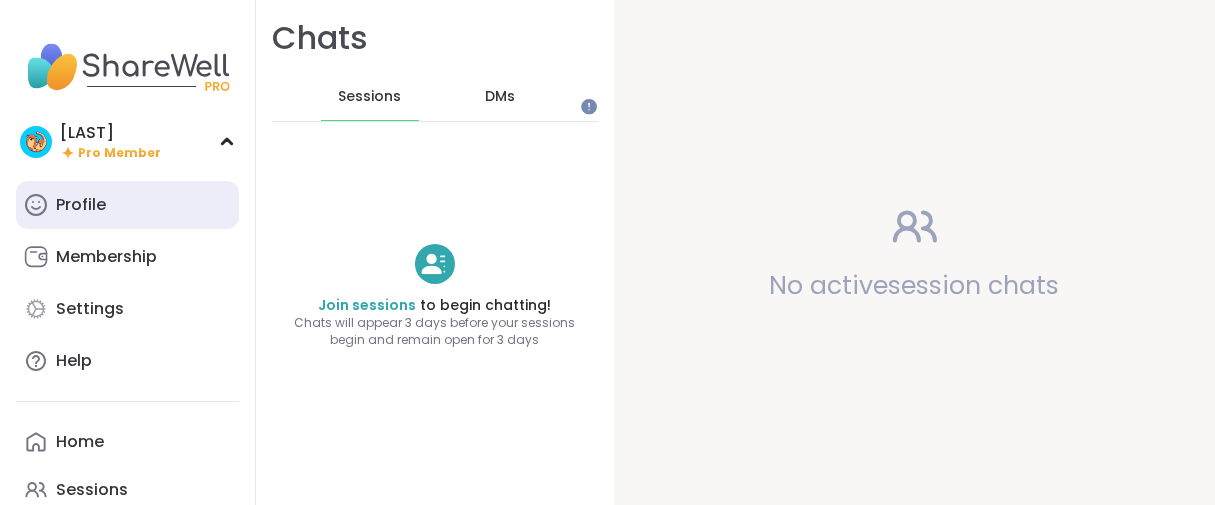 click on "Profile" at bounding box center [81, 205] 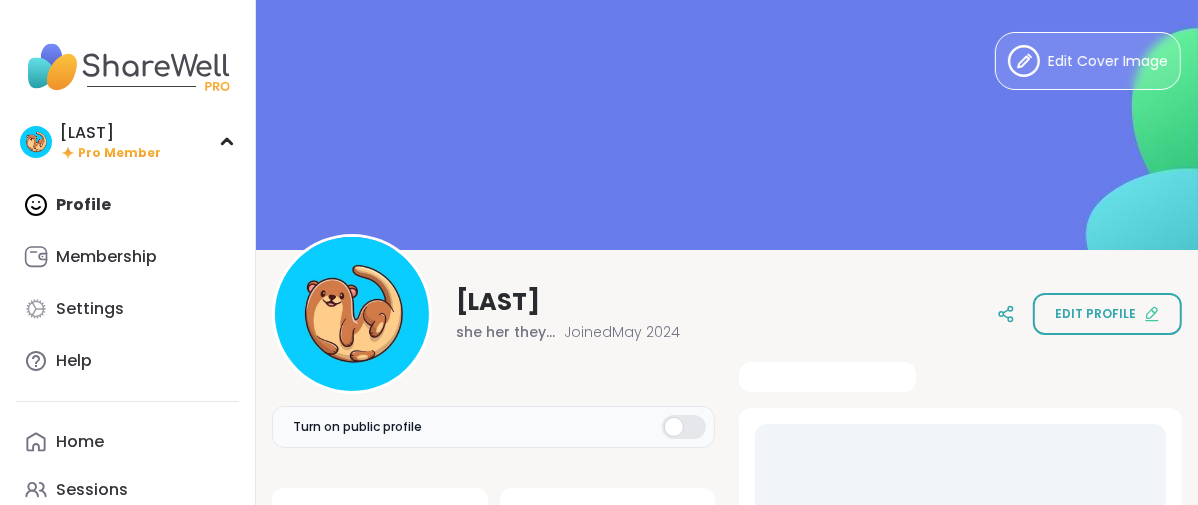 scroll, scrollTop: 0, scrollLeft: 0, axis: both 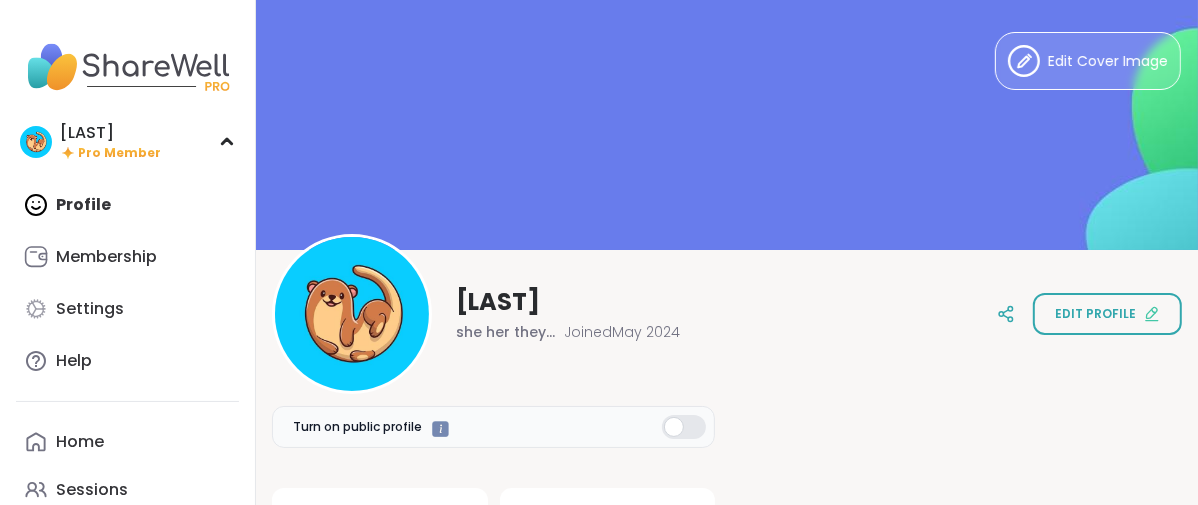 click on "Edit profile" at bounding box center [1107, 314] 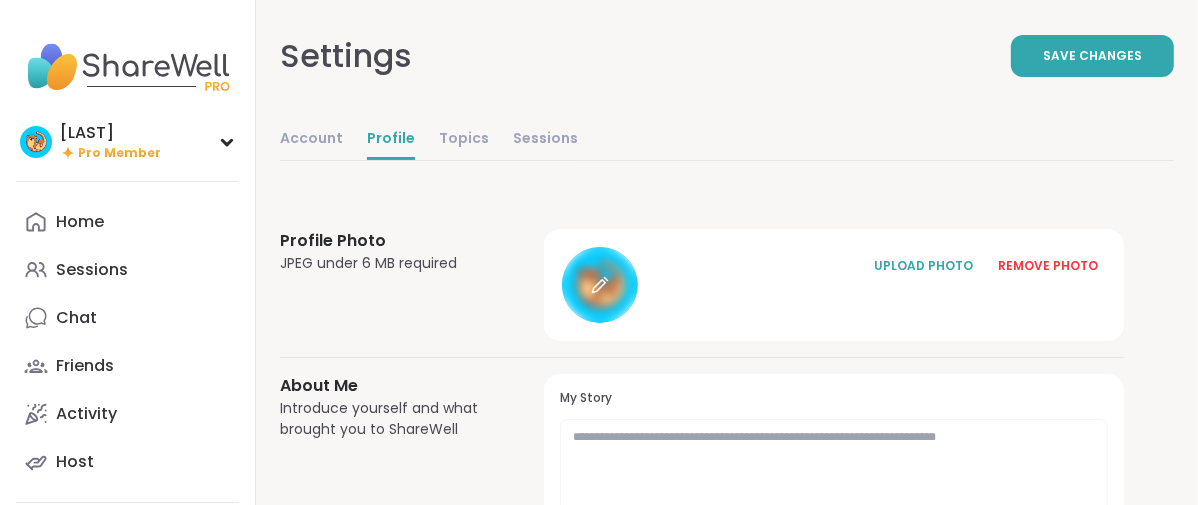 click at bounding box center (600, 285) 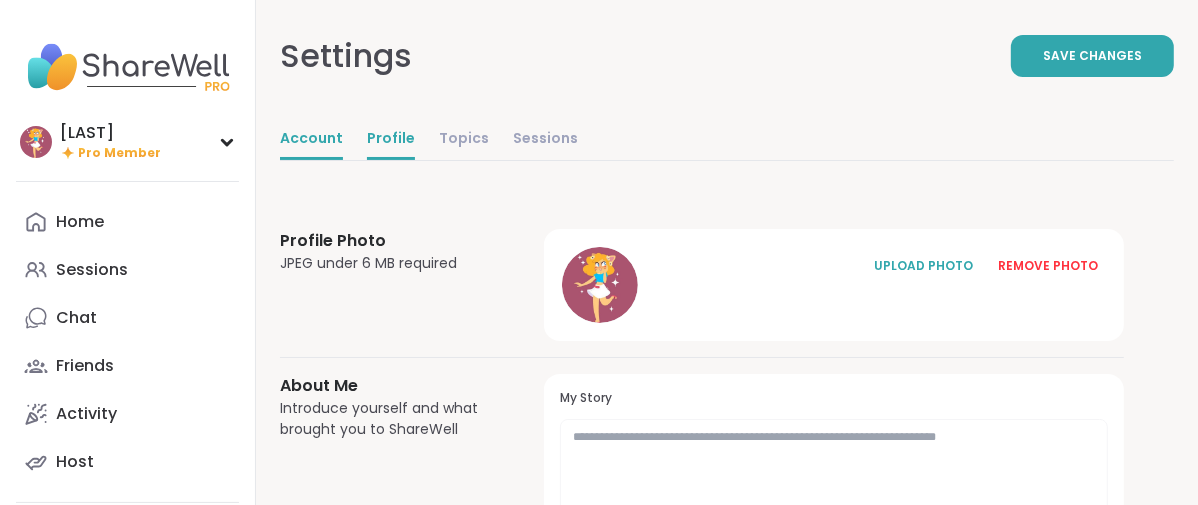click on "Account" at bounding box center [311, 140] 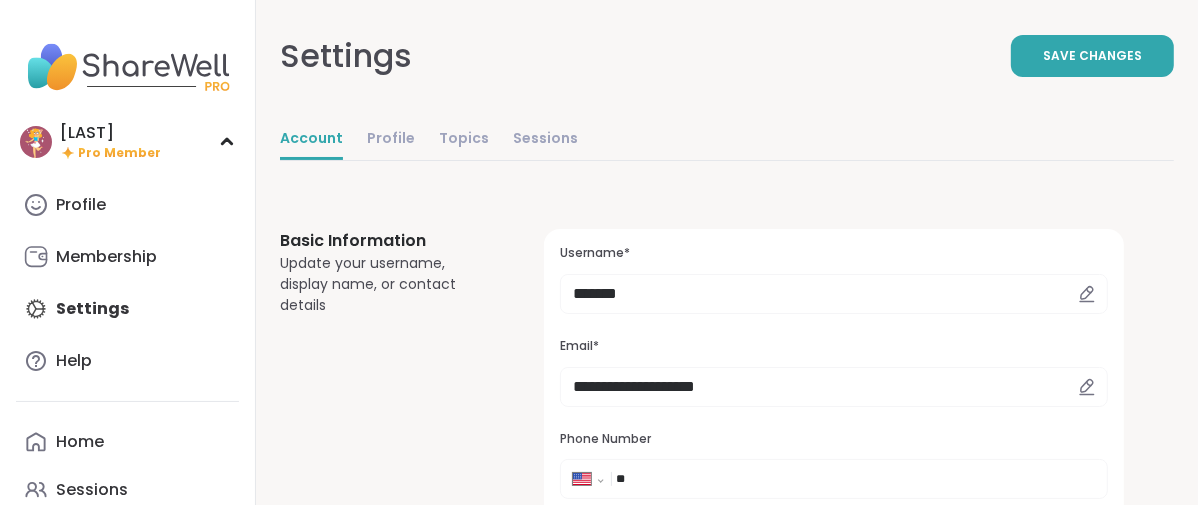 scroll, scrollTop: 0, scrollLeft: 0, axis: both 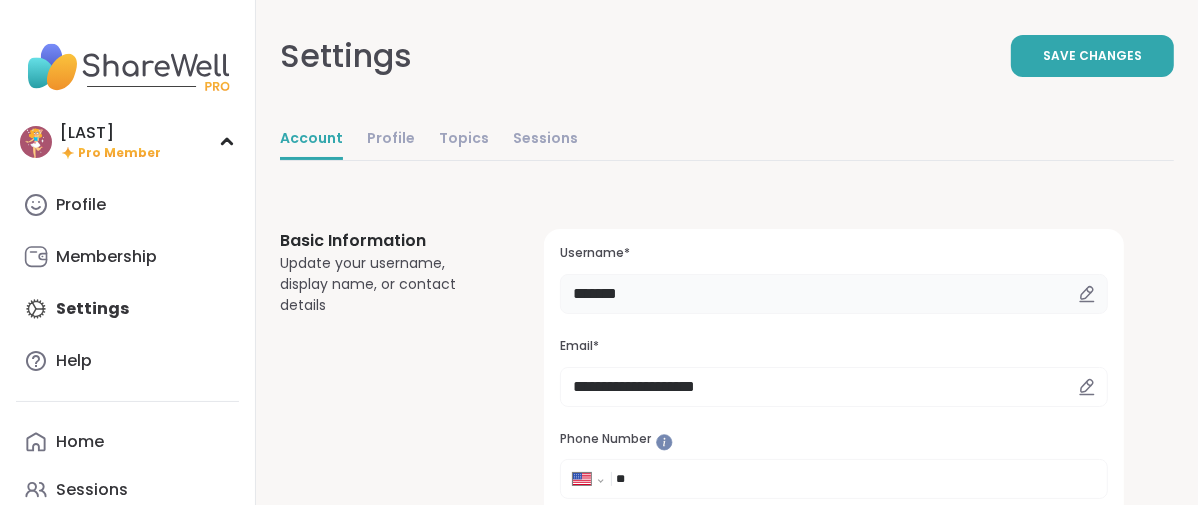 click on "*******" at bounding box center (834, 294) 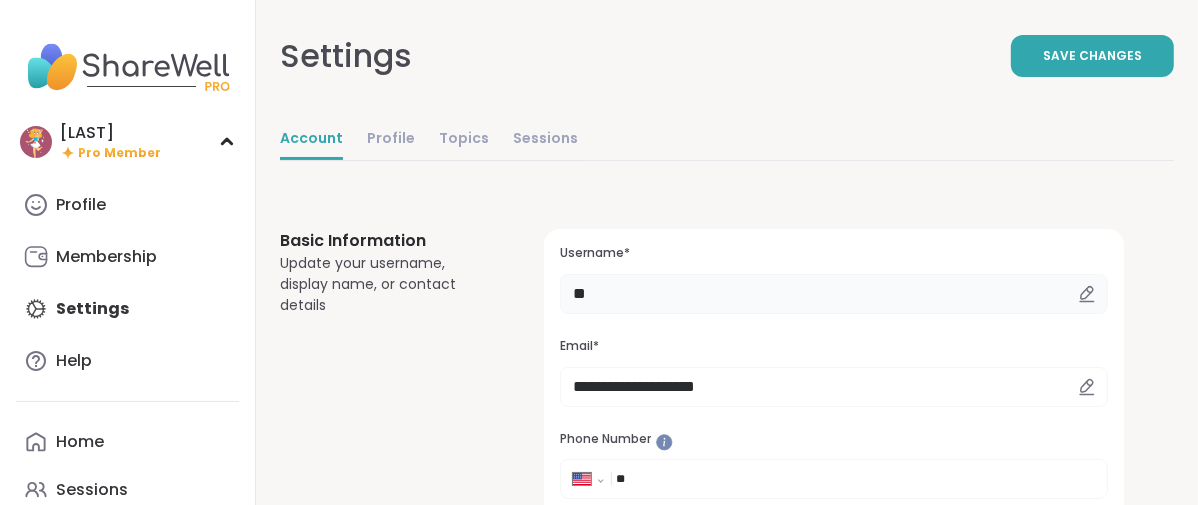 type on "*" 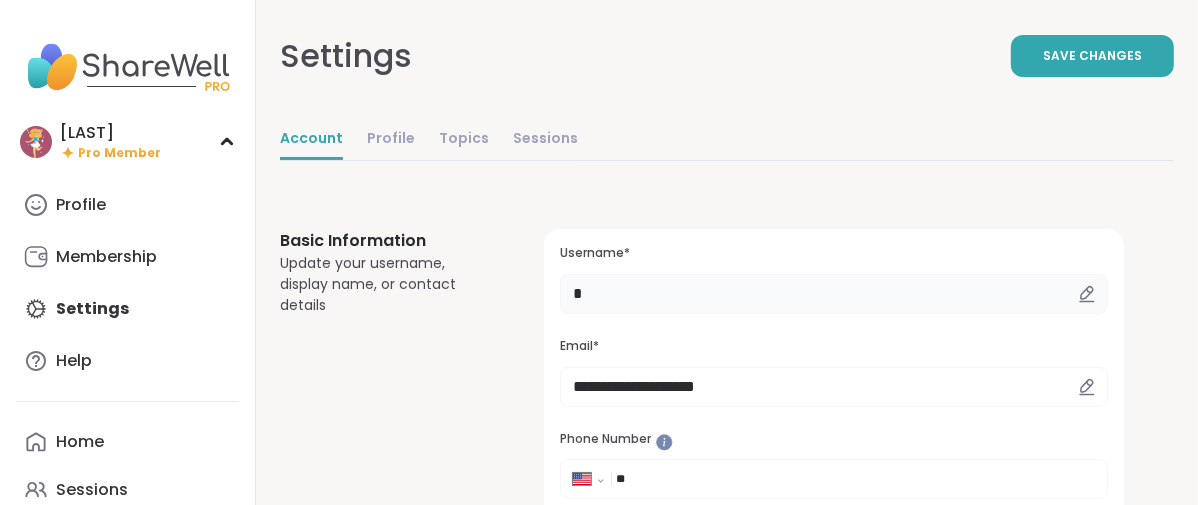 type on "******" 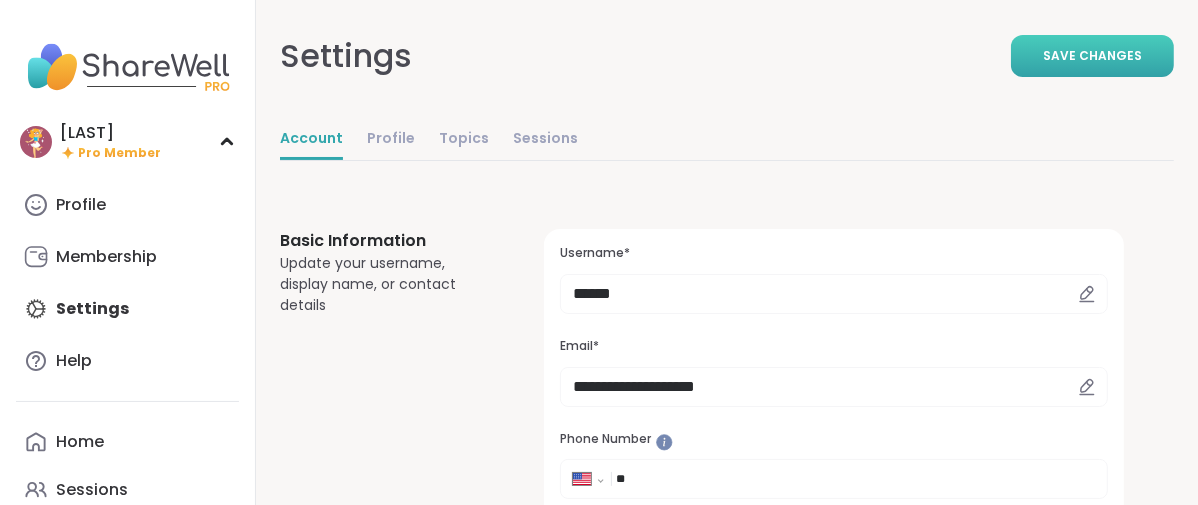 click on "Save Changes" at bounding box center [1092, 56] 